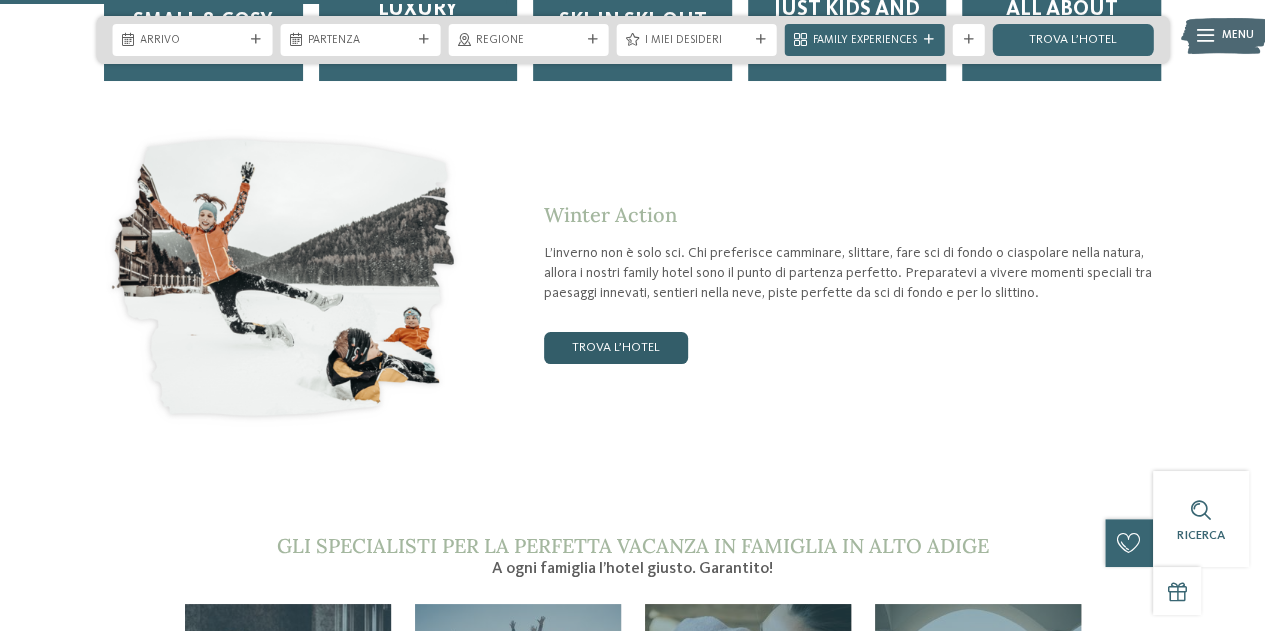 scroll, scrollTop: 2900, scrollLeft: 0, axis: vertical 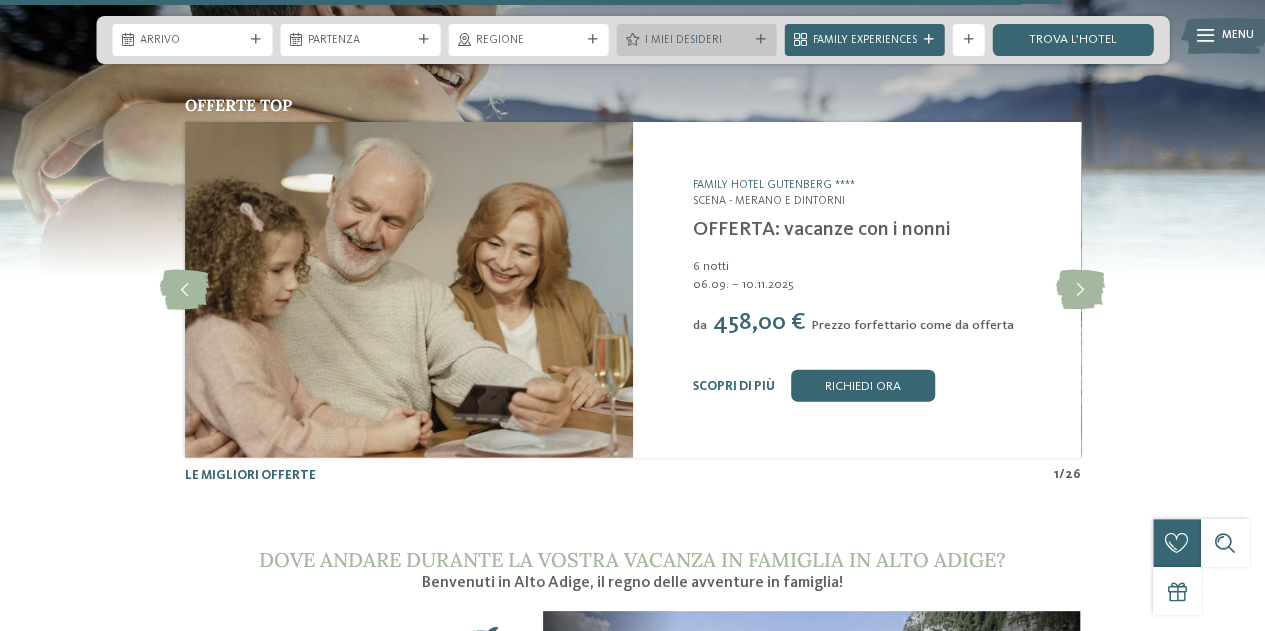 click on "I miei desideri" at bounding box center [697, 41] 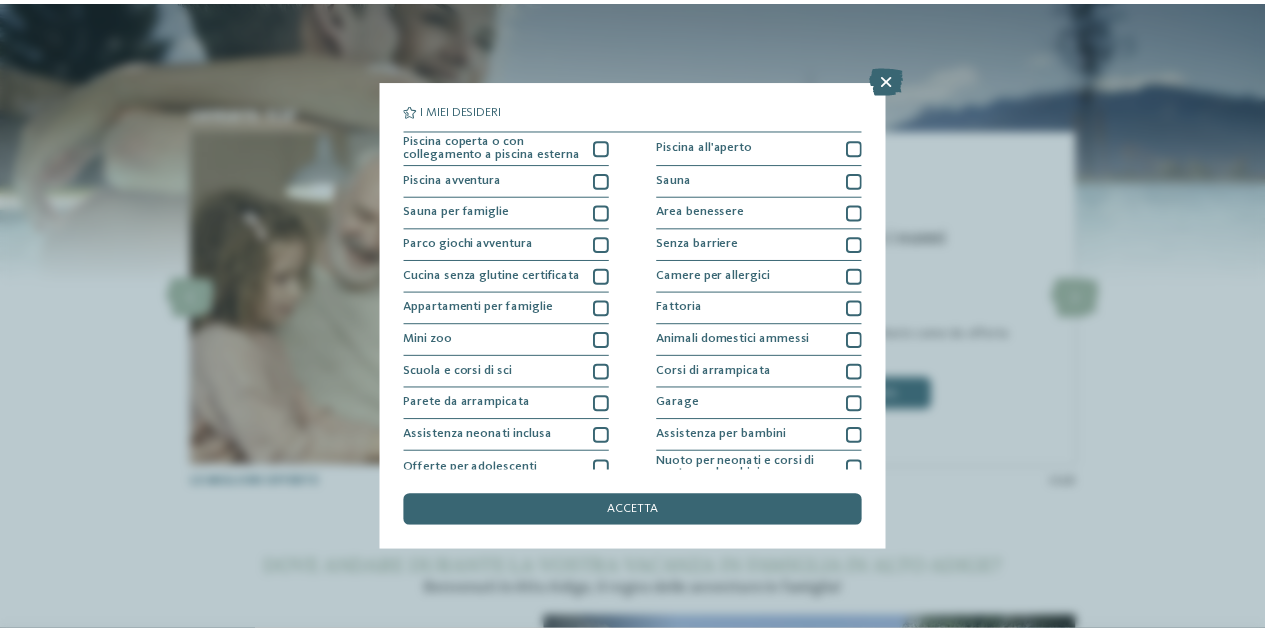 scroll, scrollTop: 6100, scrollLeft: 0, axis: vertical 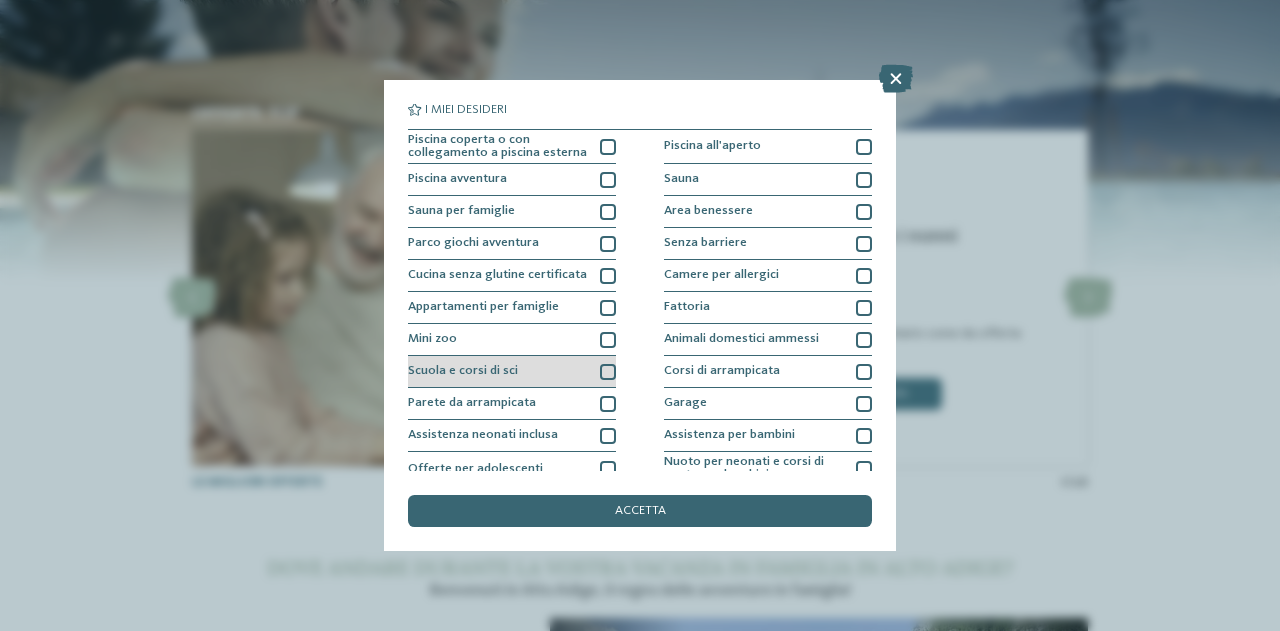 click at bounding box center (608, 372) 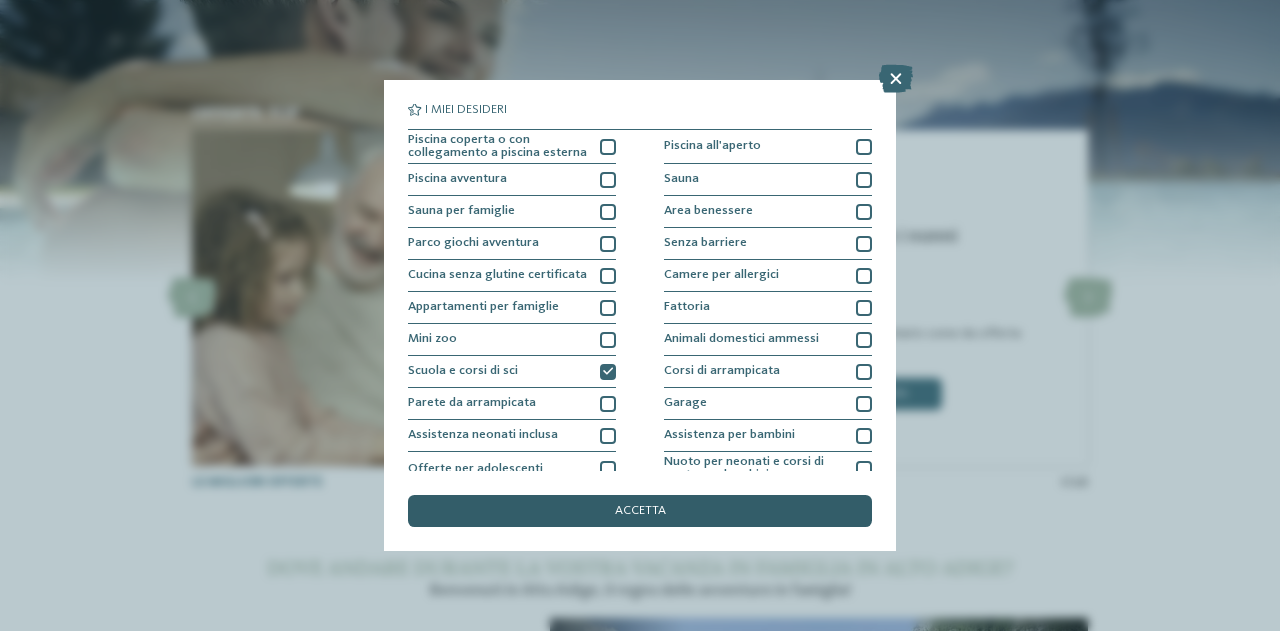 click on "accetta" at bounding box center (640, 511) 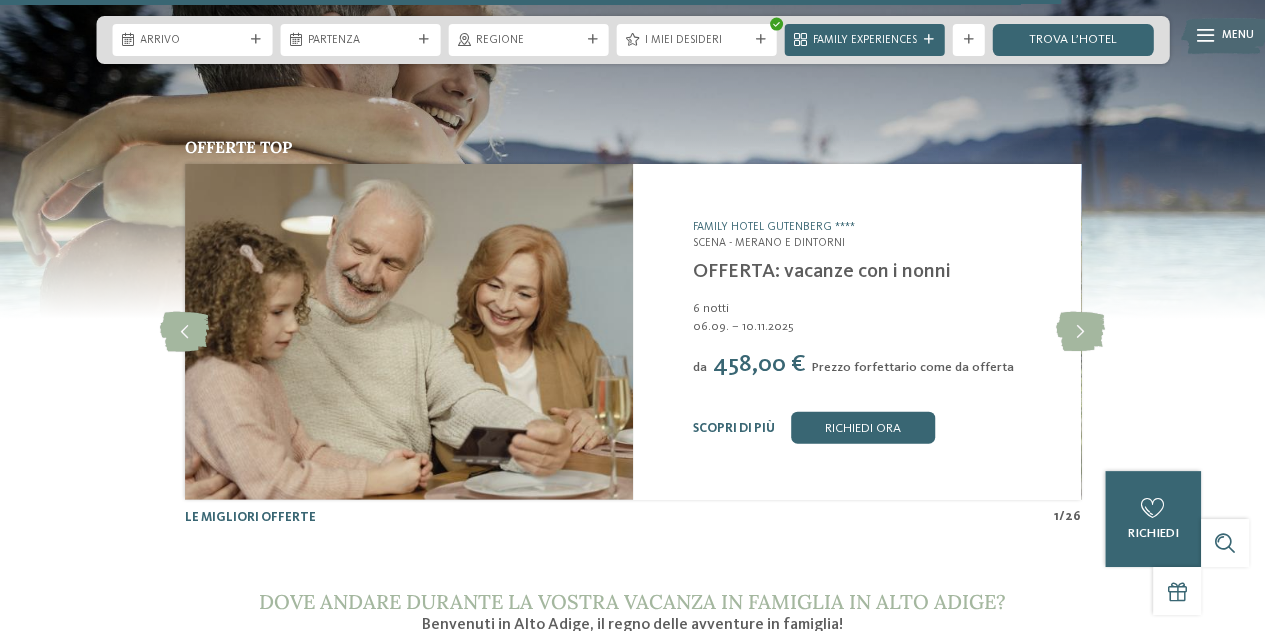 scroll, scrollTop: 5997, scrollLeft: 0, axis: vertical 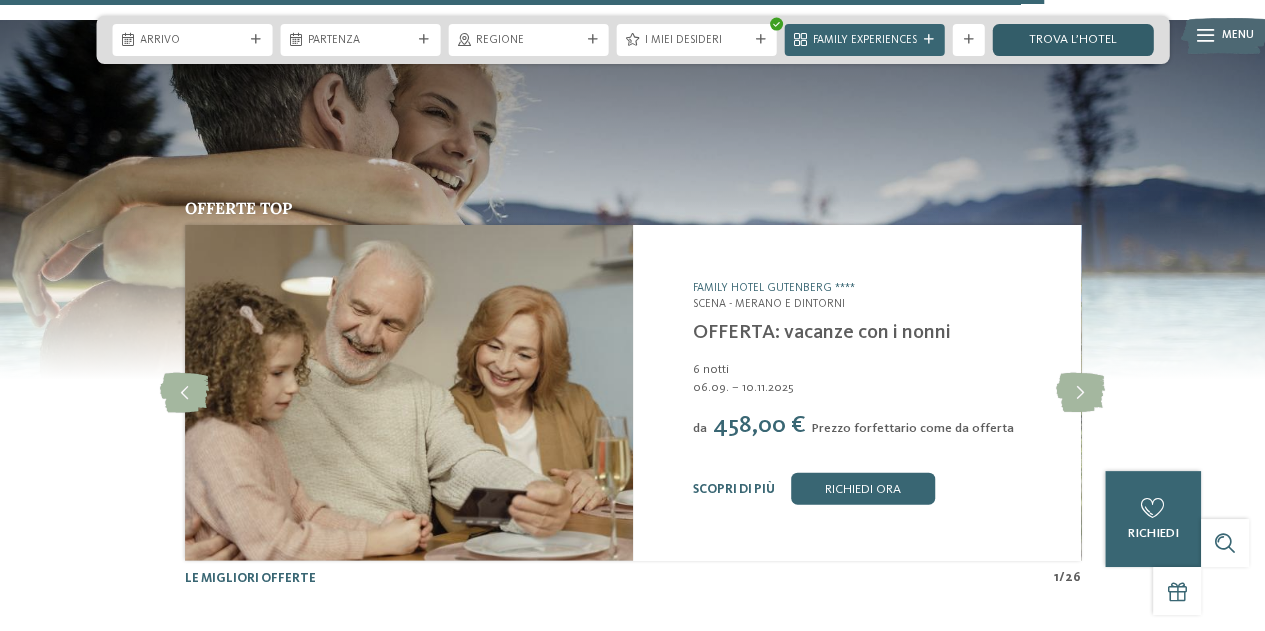 click on "trova l’hotel" at bounding box center (1073, 40) 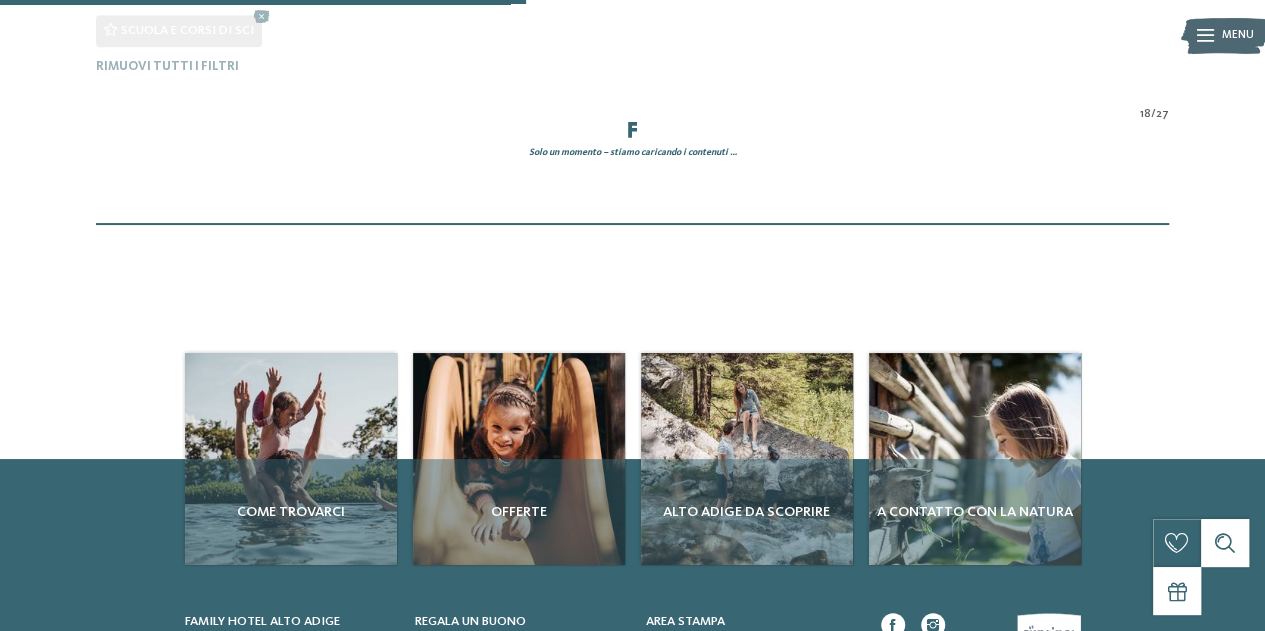 scroll, scrollTop: 0, scrollLeft: 0, axis: both 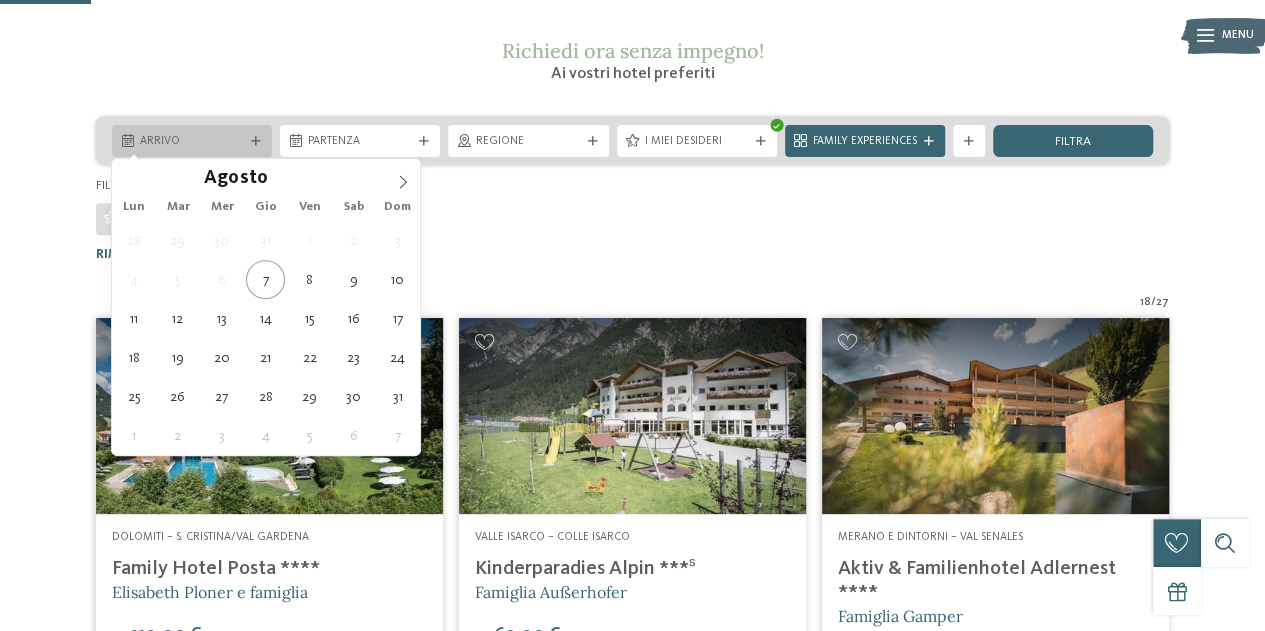click on "Arrivo" at bounding box center [192, 141] 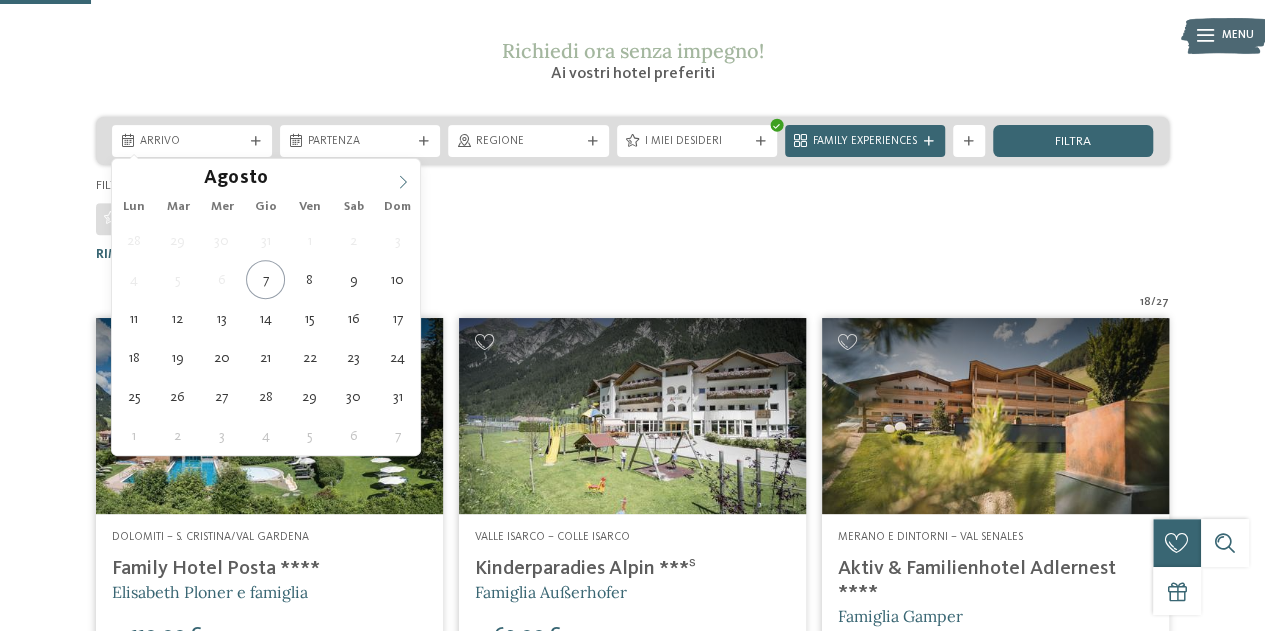 click 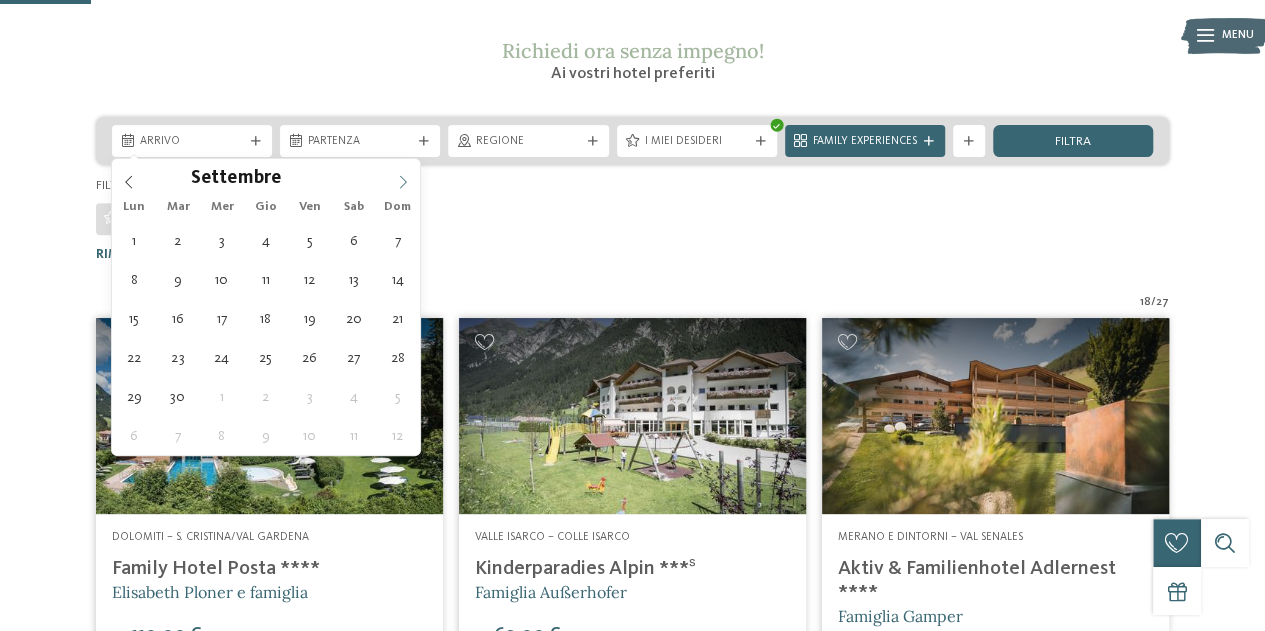 click 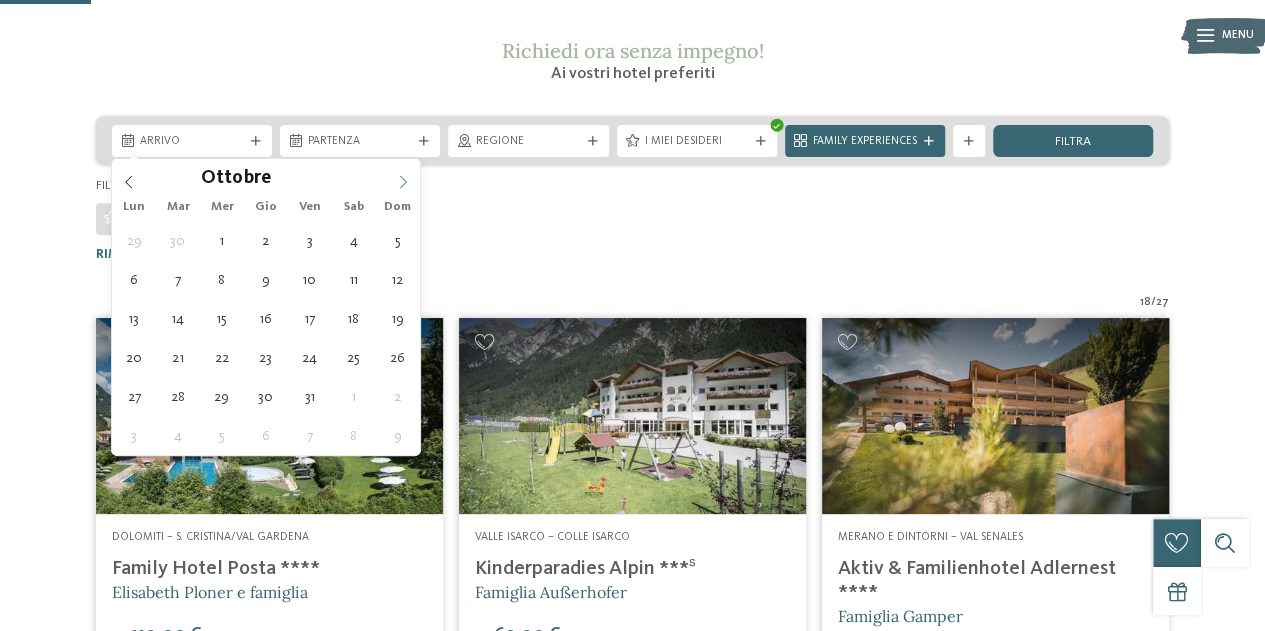 click 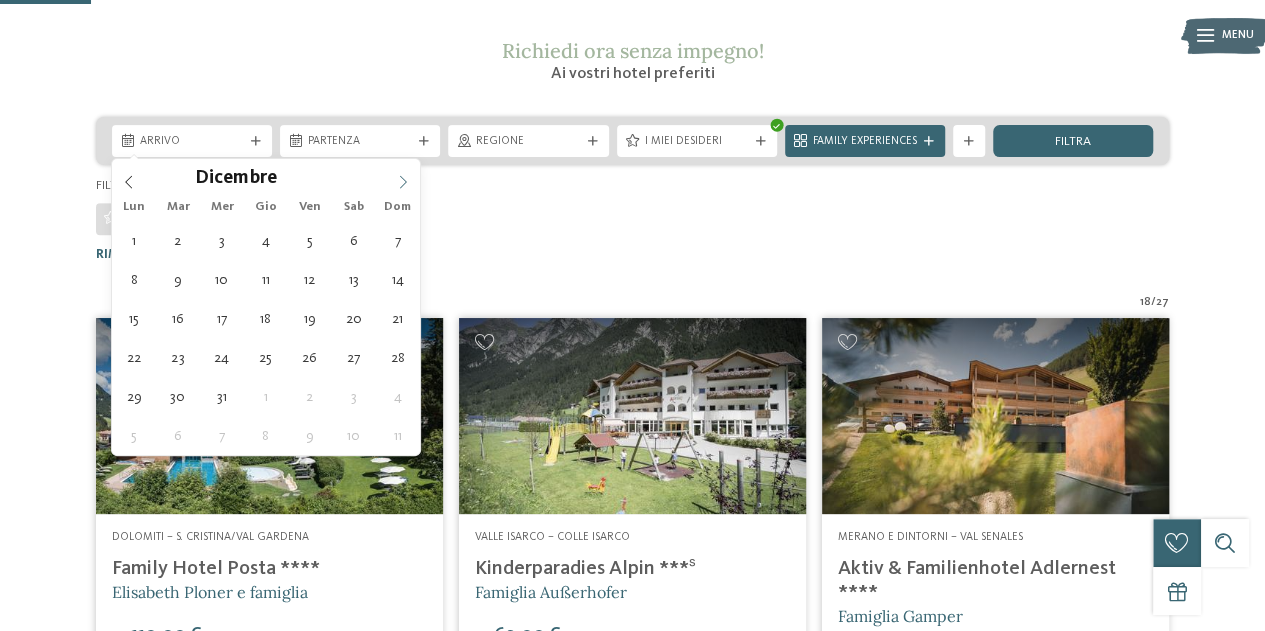 click 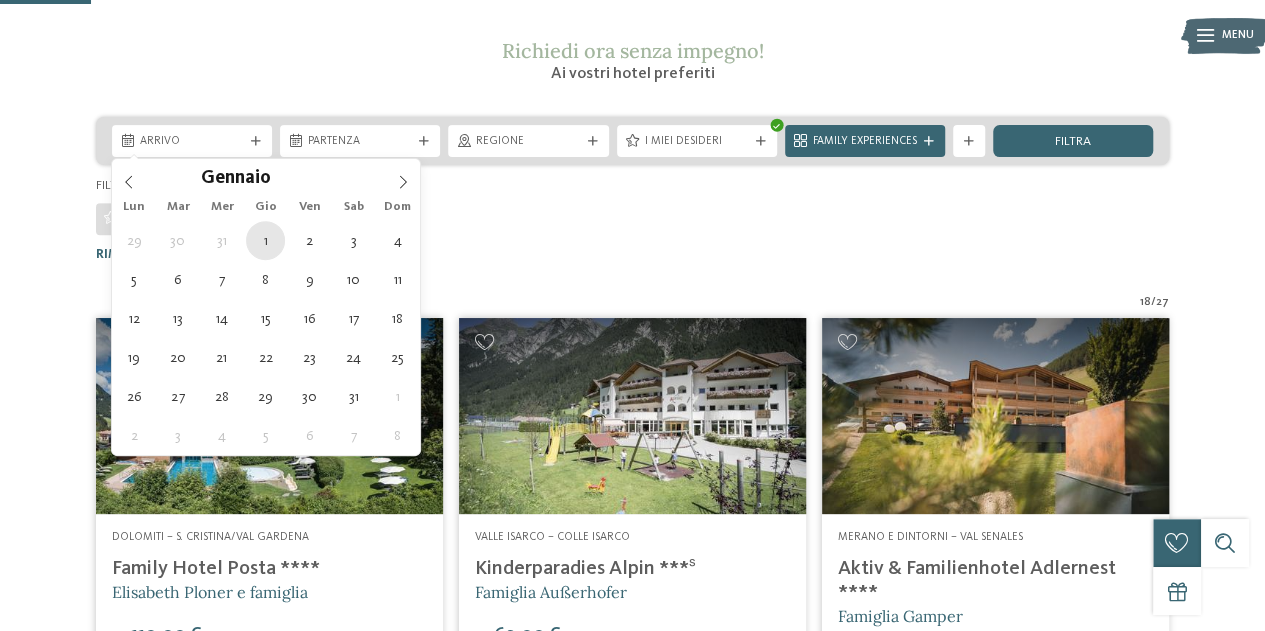 type on "01.01.2026" 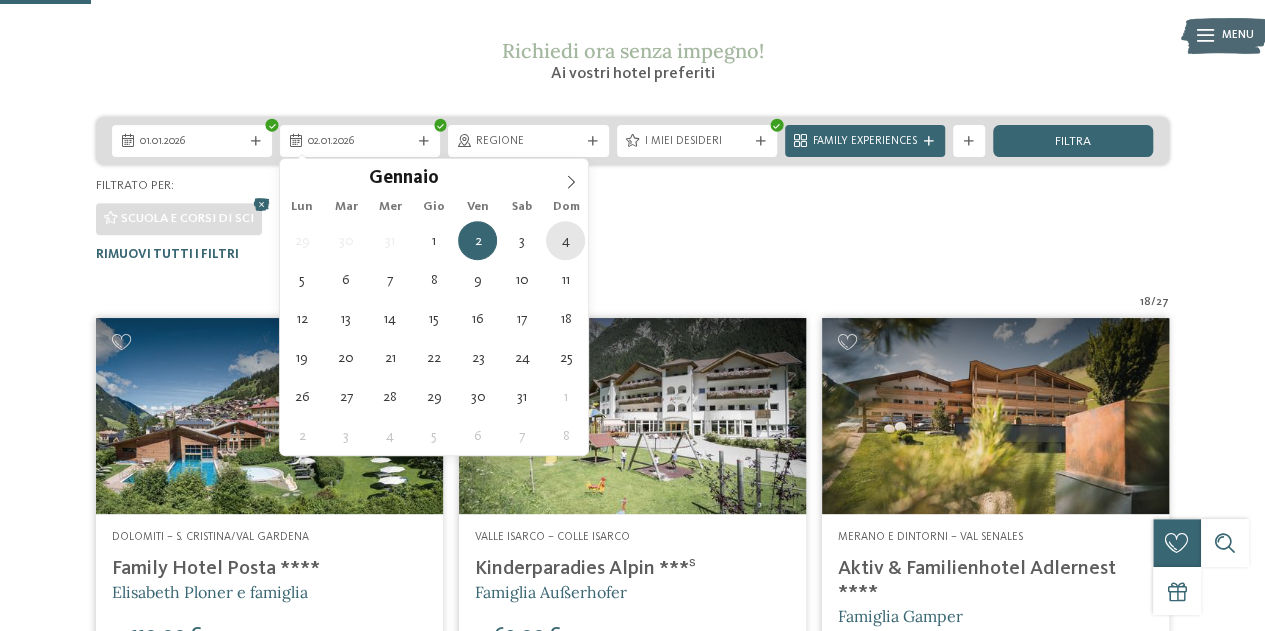 type on "04.01.2026" 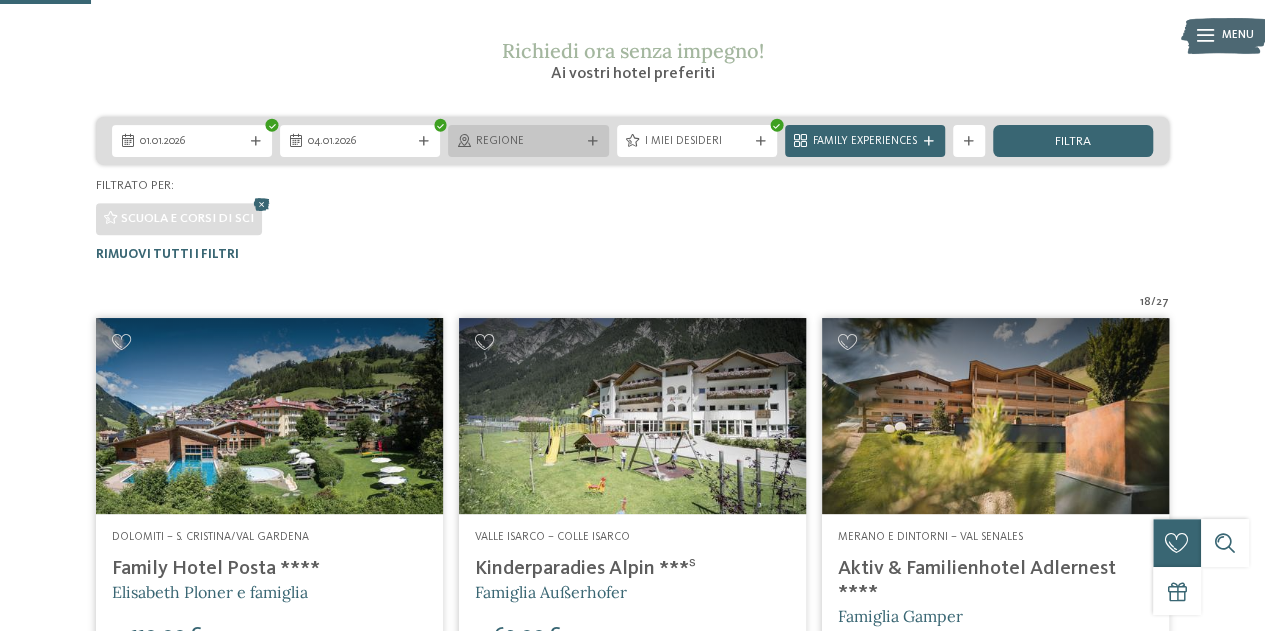click on "Regione" at bounding box center [528, 142] 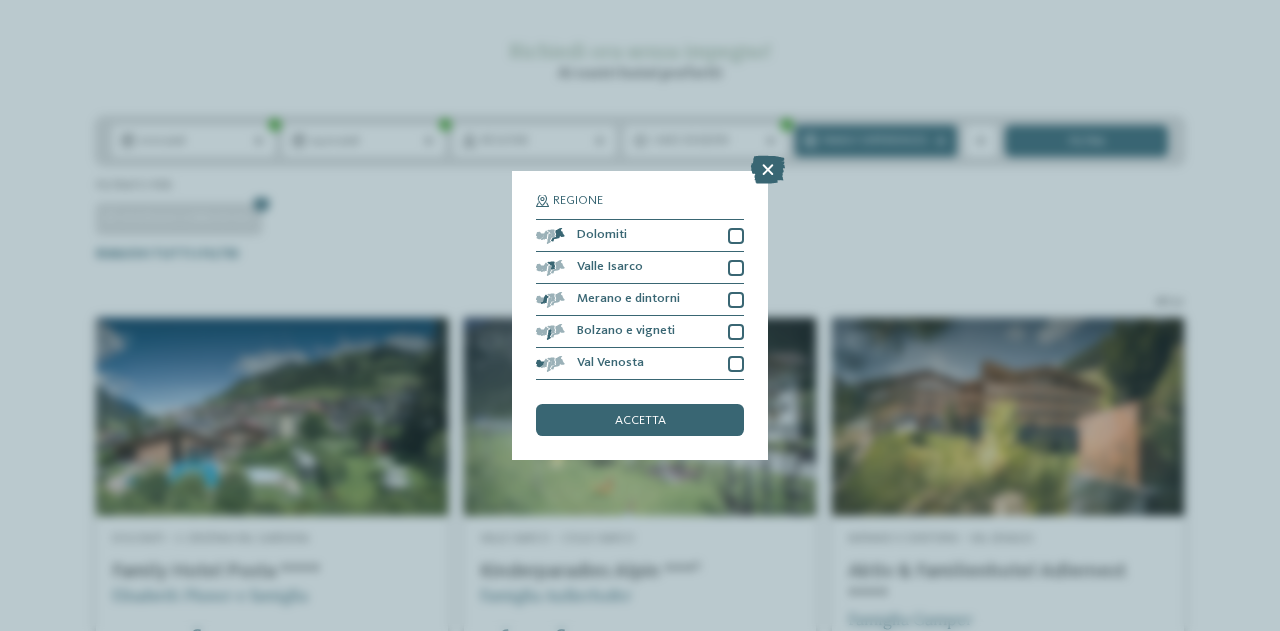 click on "Regione
[REGION]
[REGION]" at bounding box center [640, 316] 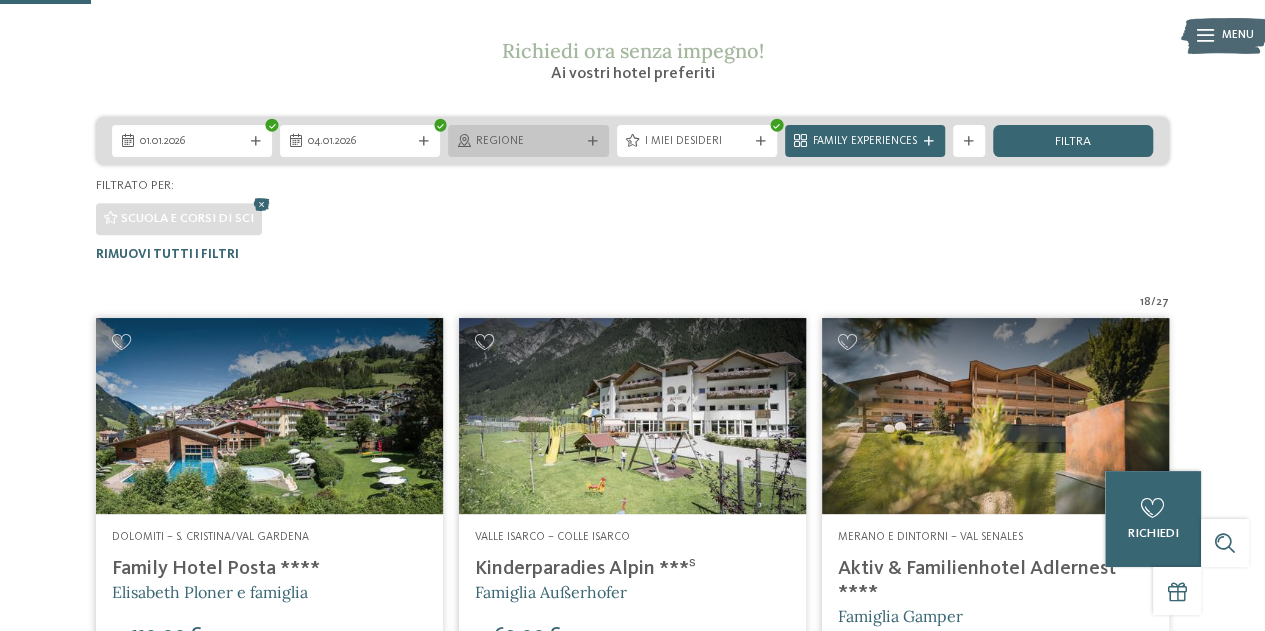 click on "Regione" at bounding box center [528, 142] 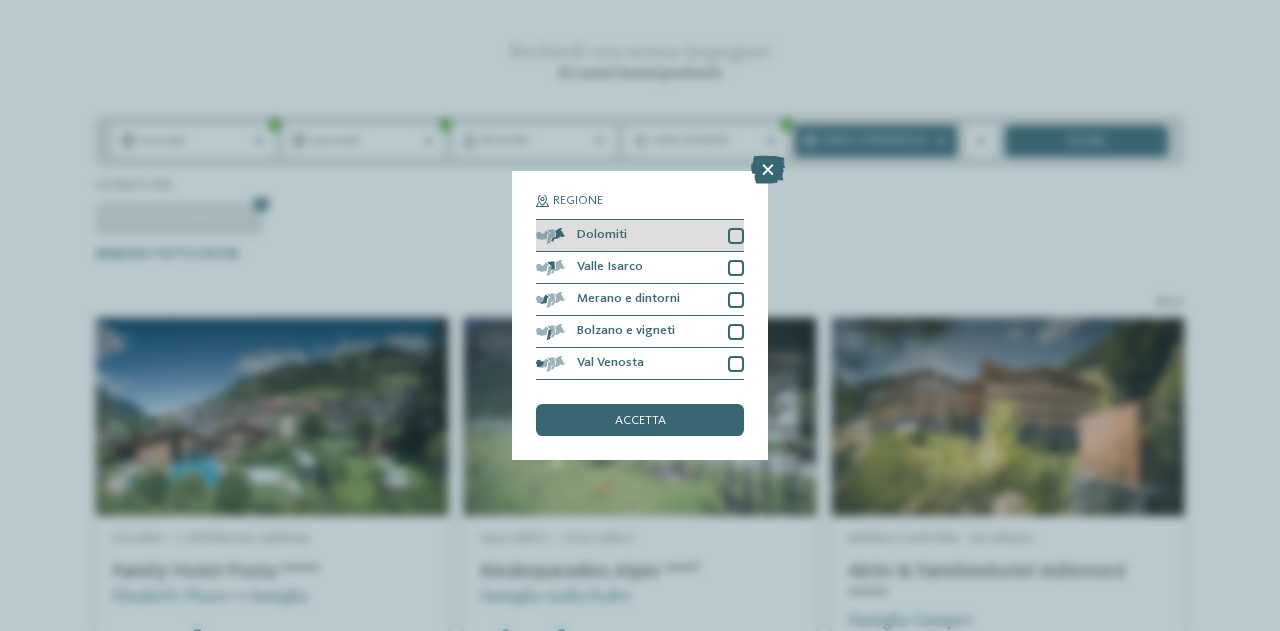 click at bounding box center [736, 236] 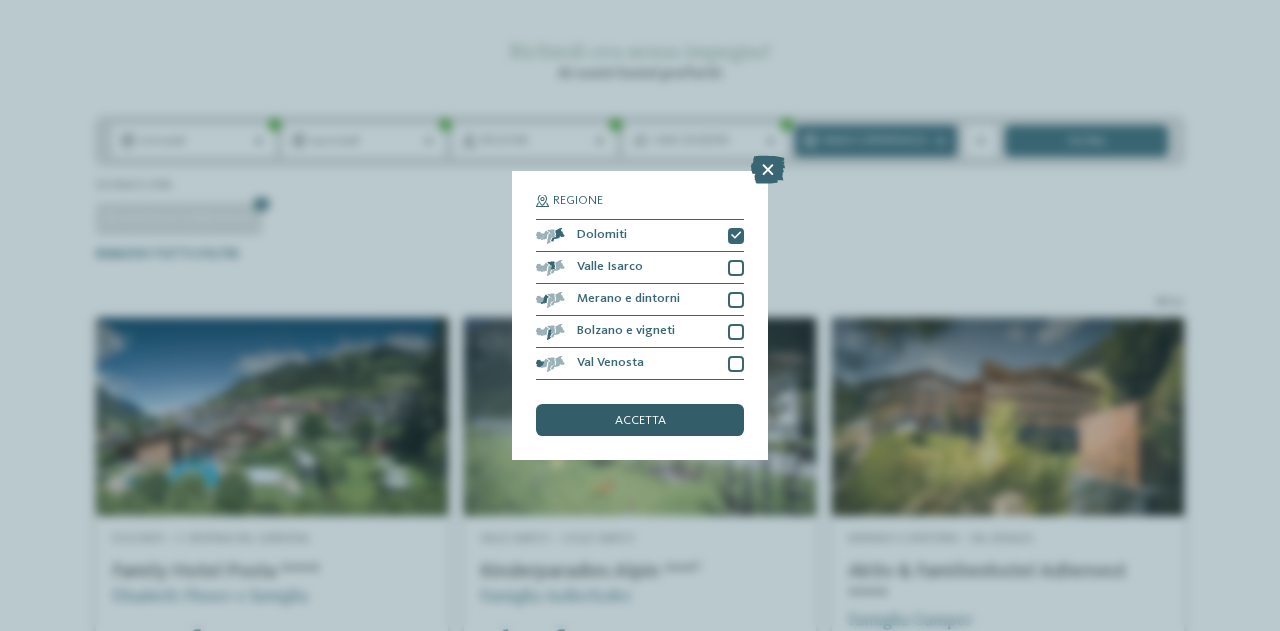 click on "accetta" at bounding box center [640, 420] 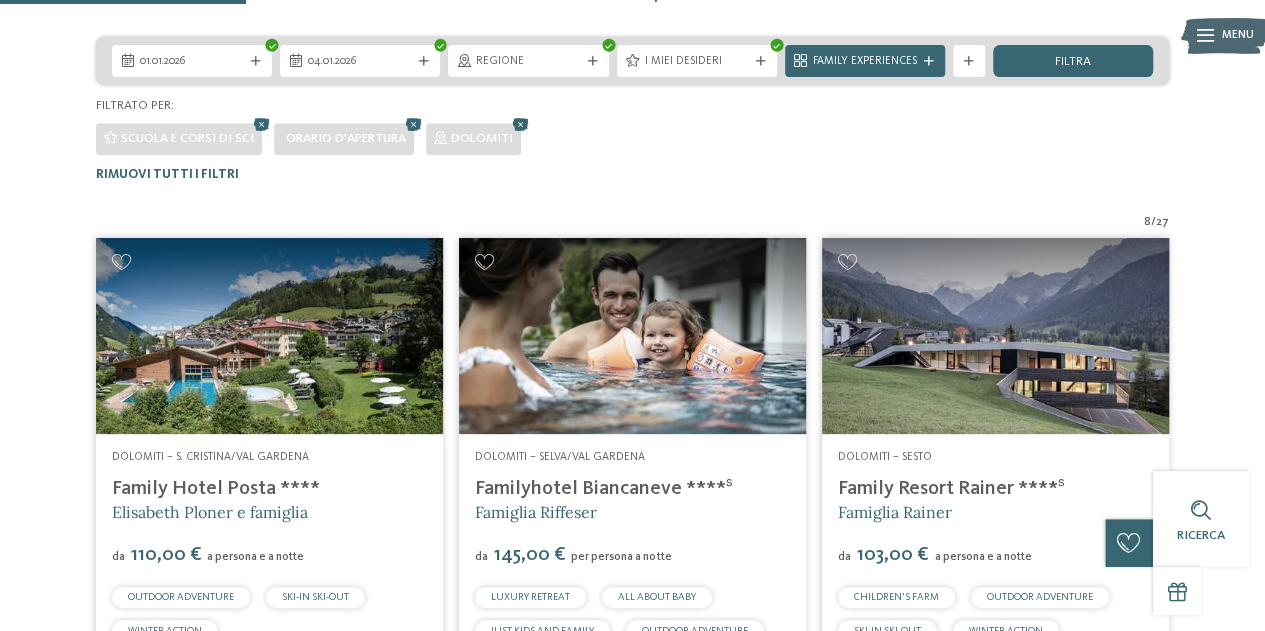 scroll, scrollTop: 194, scrollLeft: 0, axis: vertical 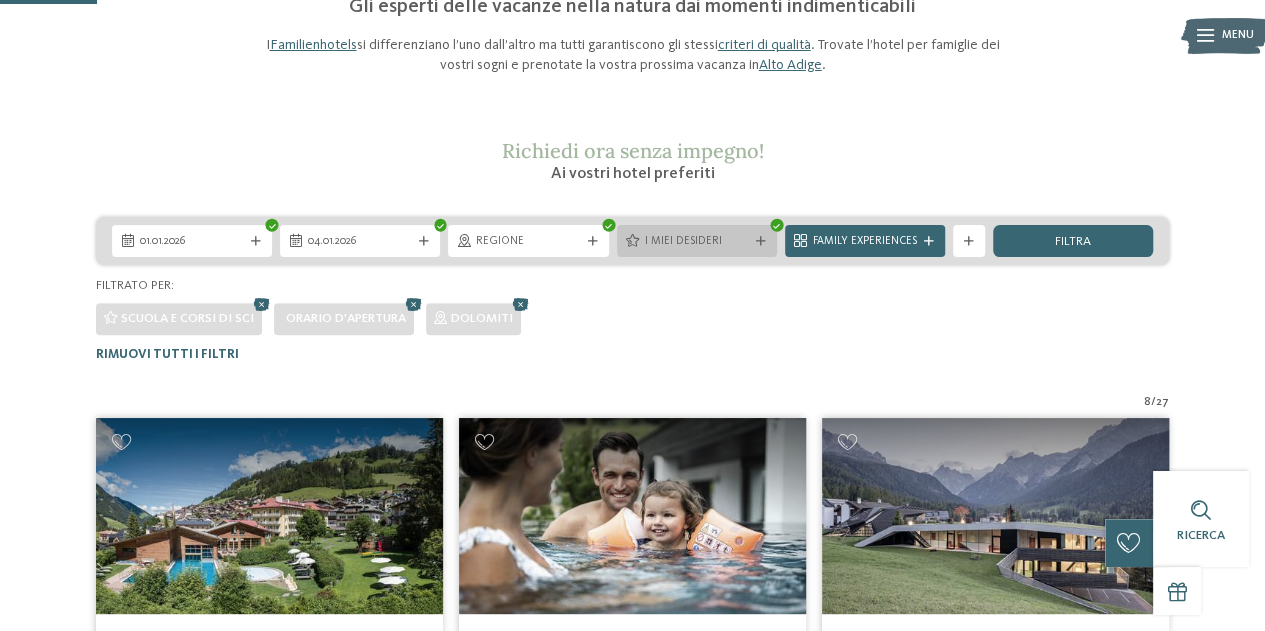 click on "I miei desideri" at bounding box center (697, 242) 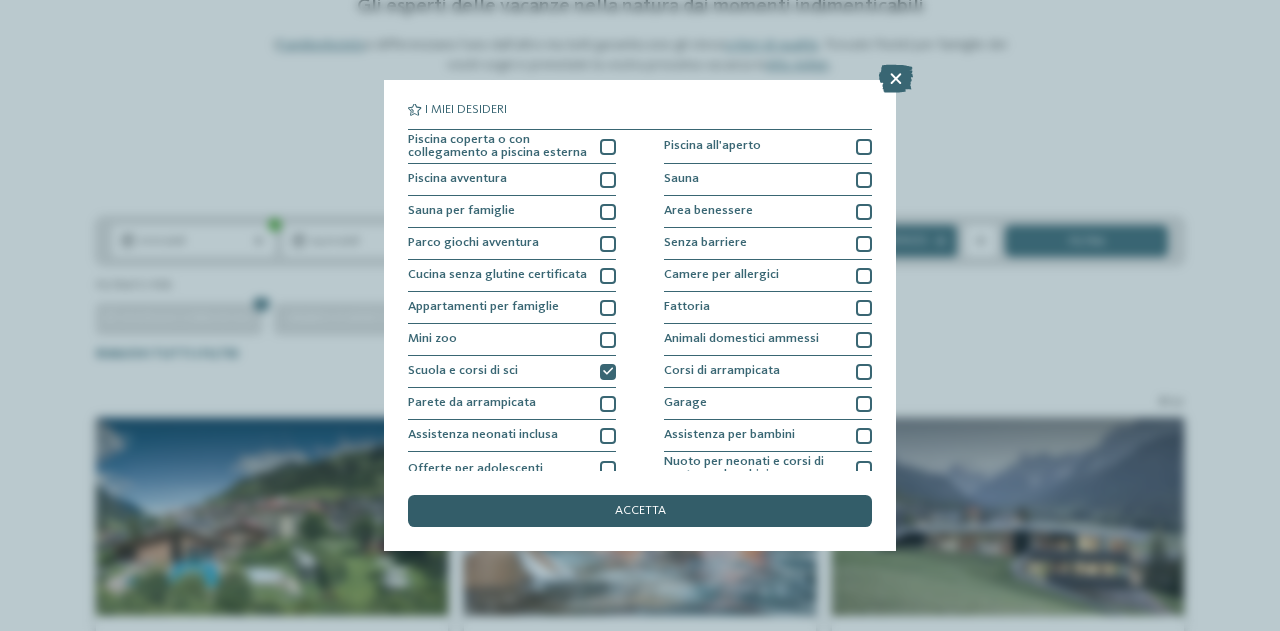 drag, startPoint x: 644, startPoint y: 518, endPoint x: 857, endPoint y: 258, distance: 336.1086 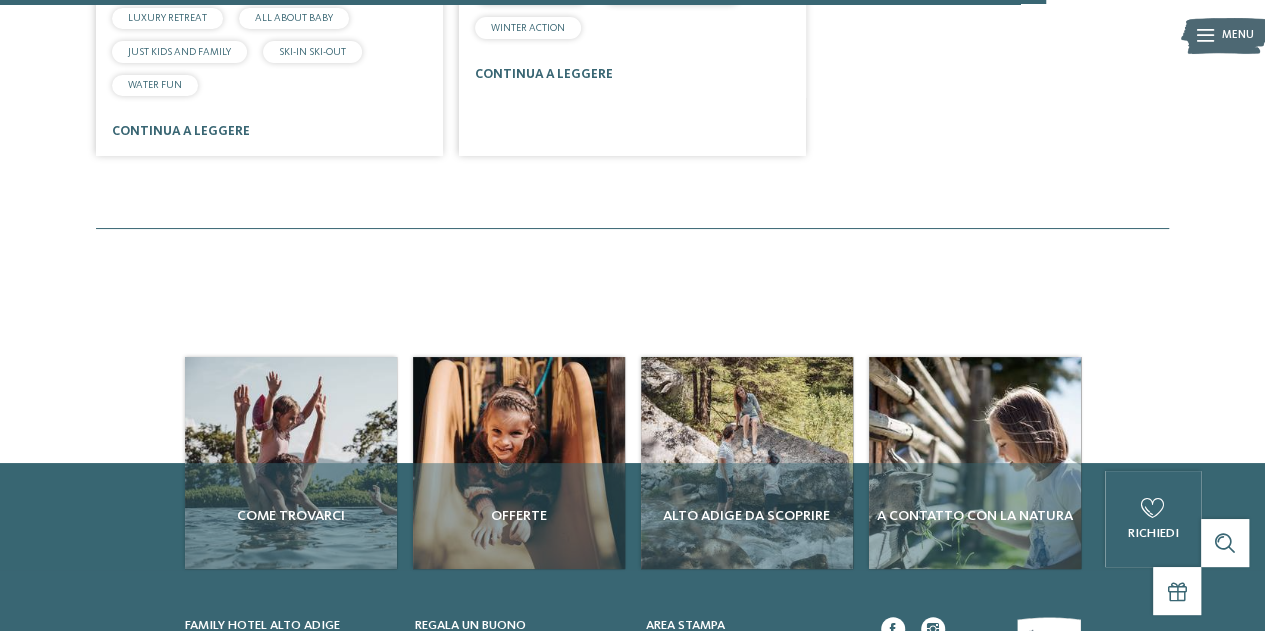 scroll, scrollTop: 2094, scrollLeft: 0, axis: vertical 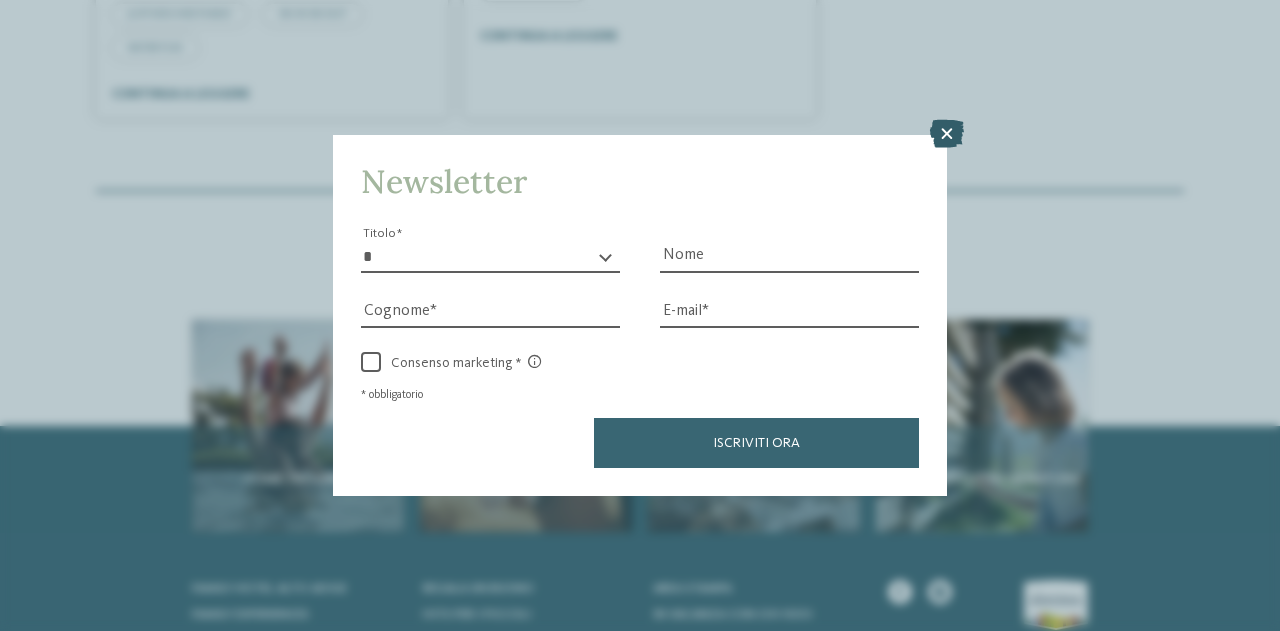 click at bounding box center [947, 134] 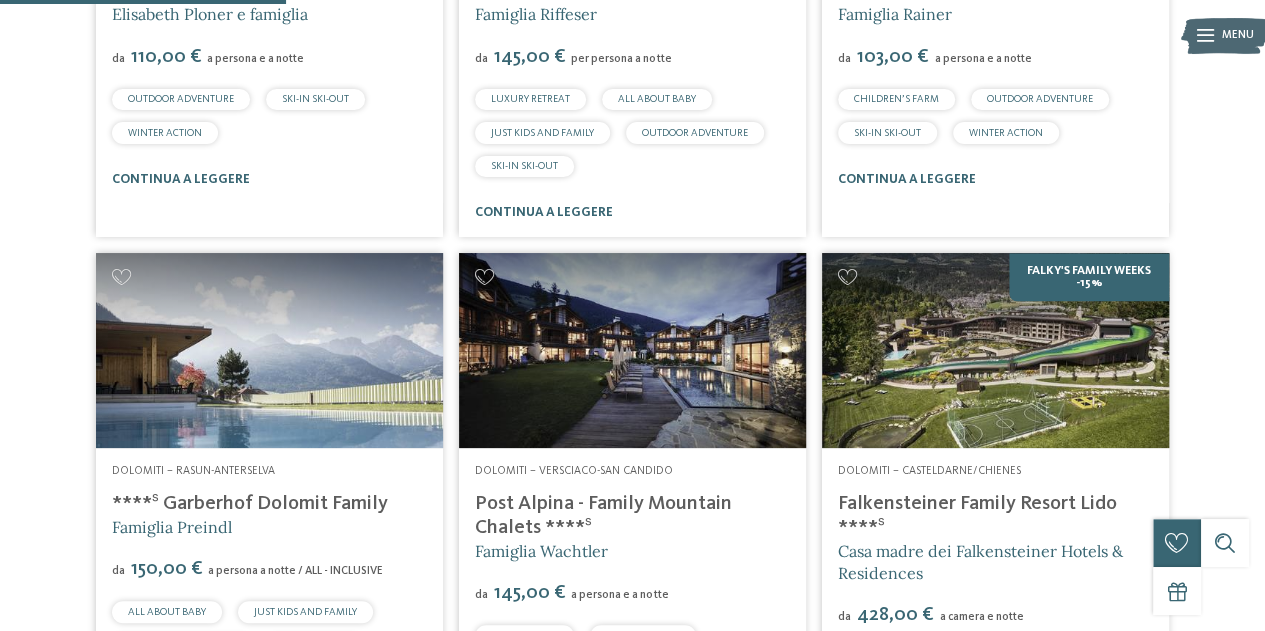 scroll, scrollTop: 494, scrollLeft: 0, axis: vertical 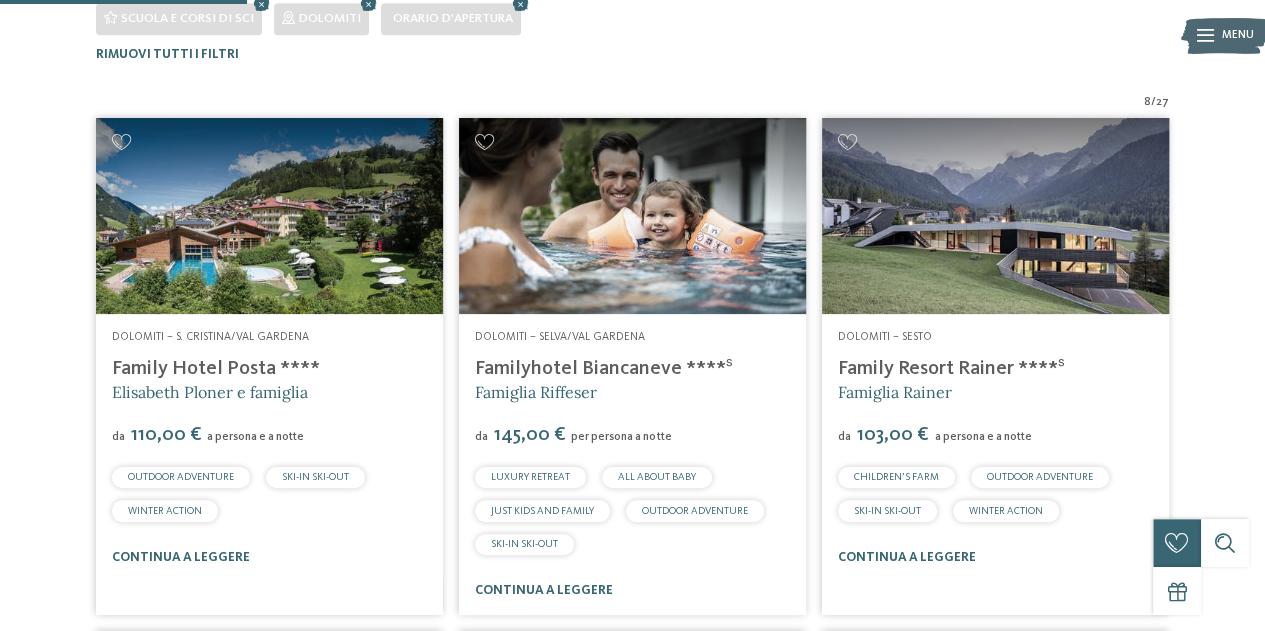 drag, startPoint x: 1065, startPoint y: 227, endPoint x: 1007, endPoint y: 227, distance: 58 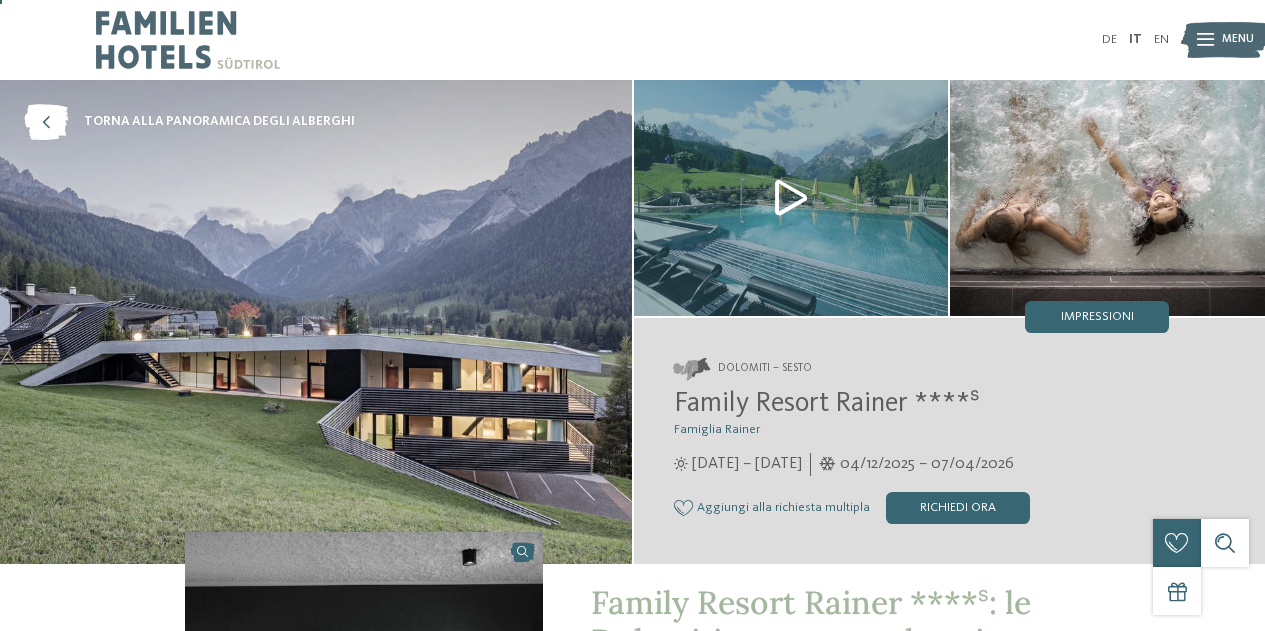 scroll, scrollTop: 200, scrollLeft: 0, axis: vertical 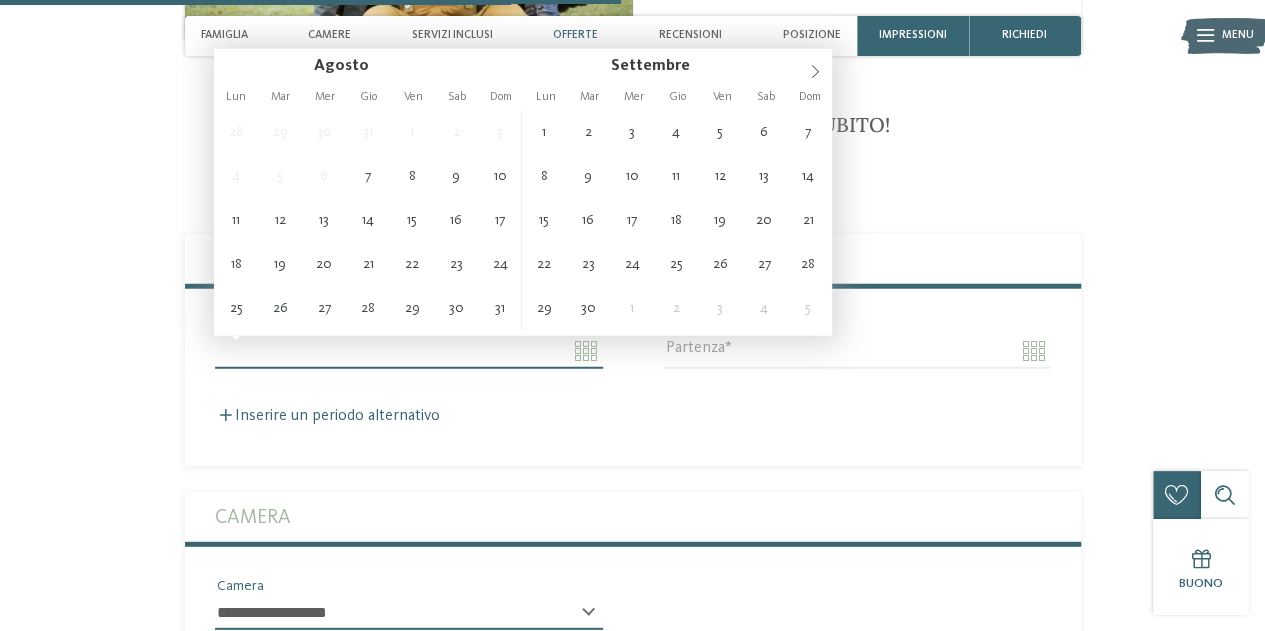 click on "Arrivo" at bounding box center [409, 351] 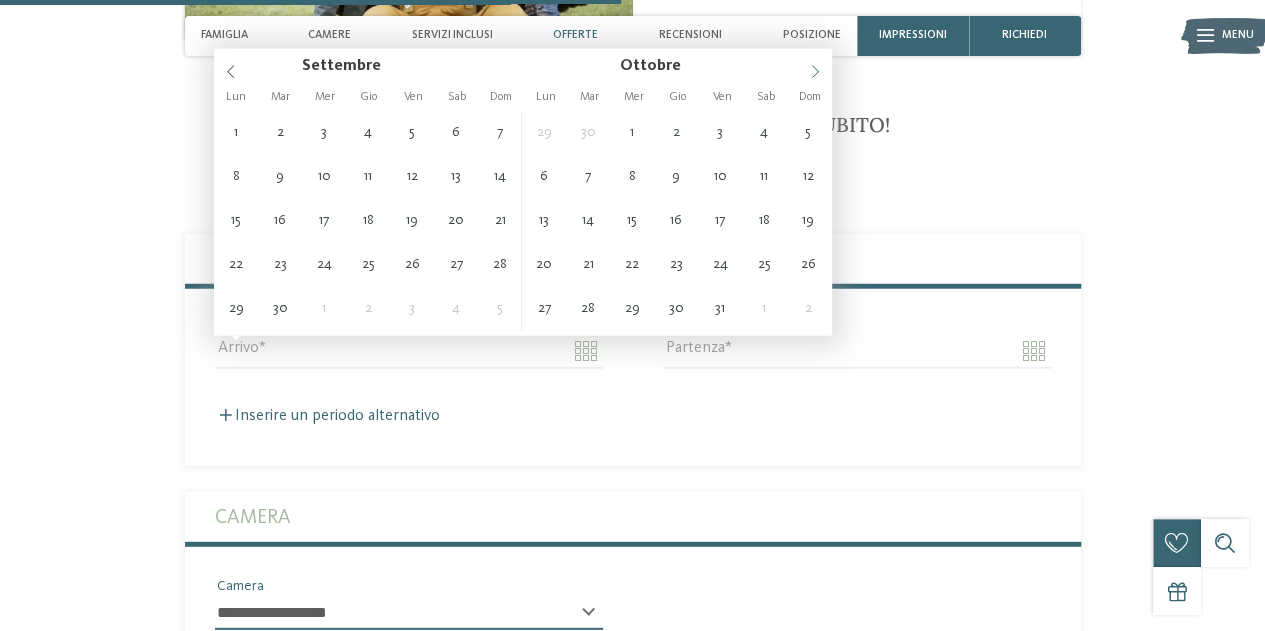 click 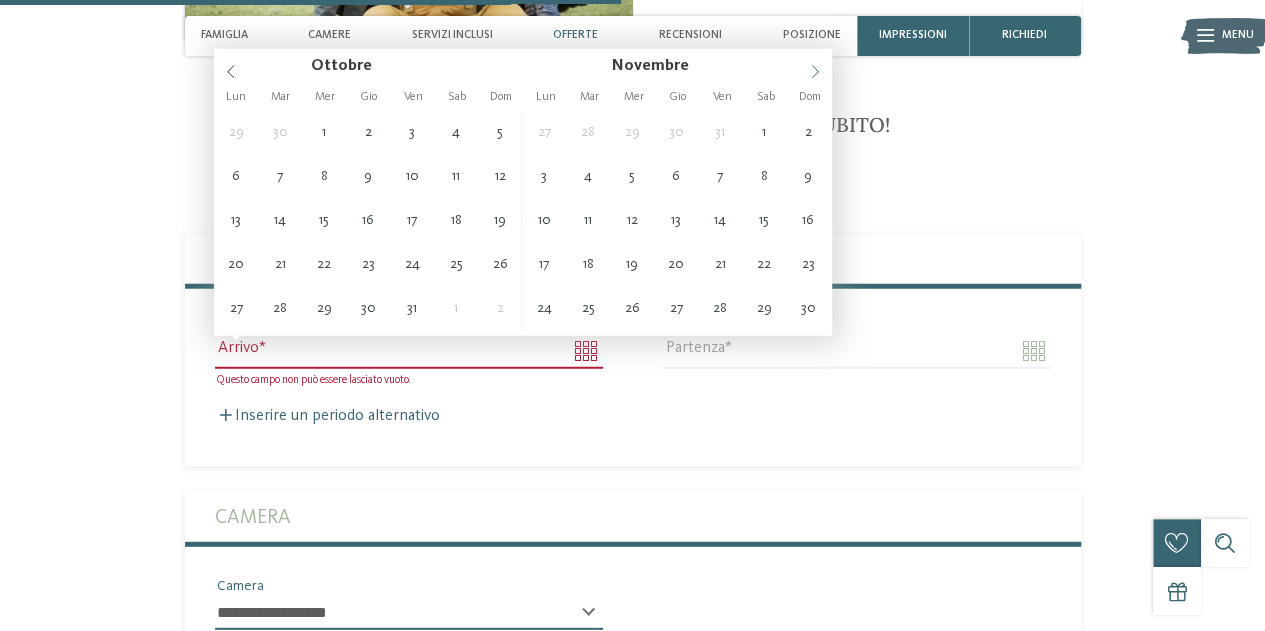 click 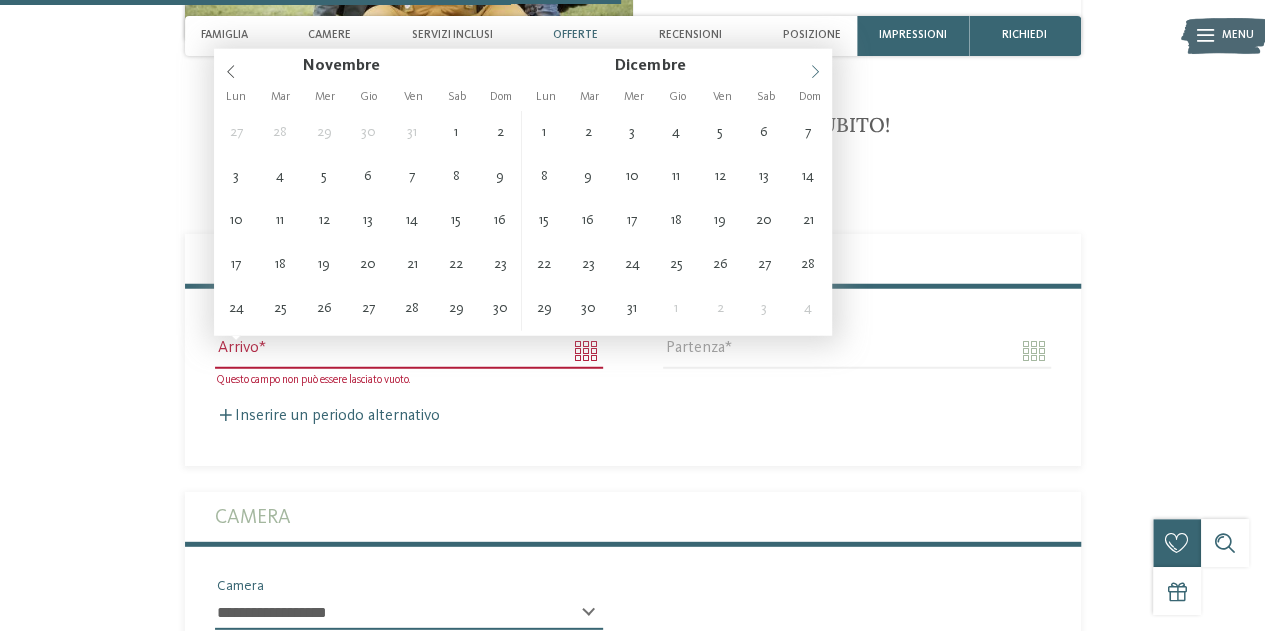 type on "****" 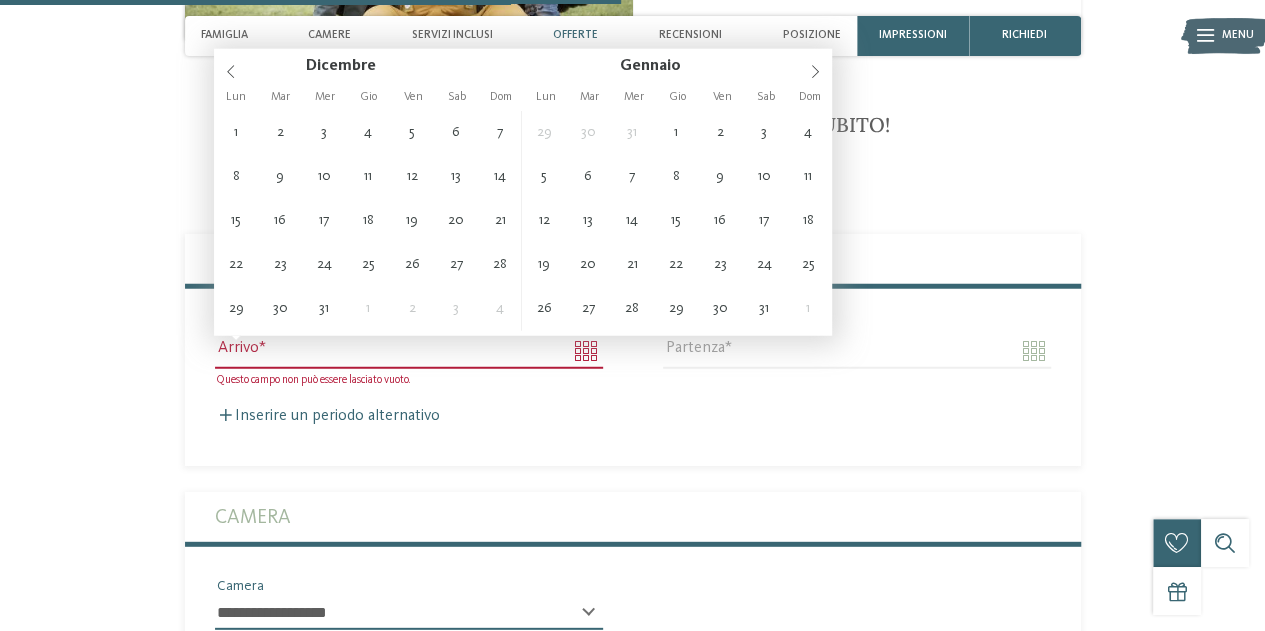 type on "**********" 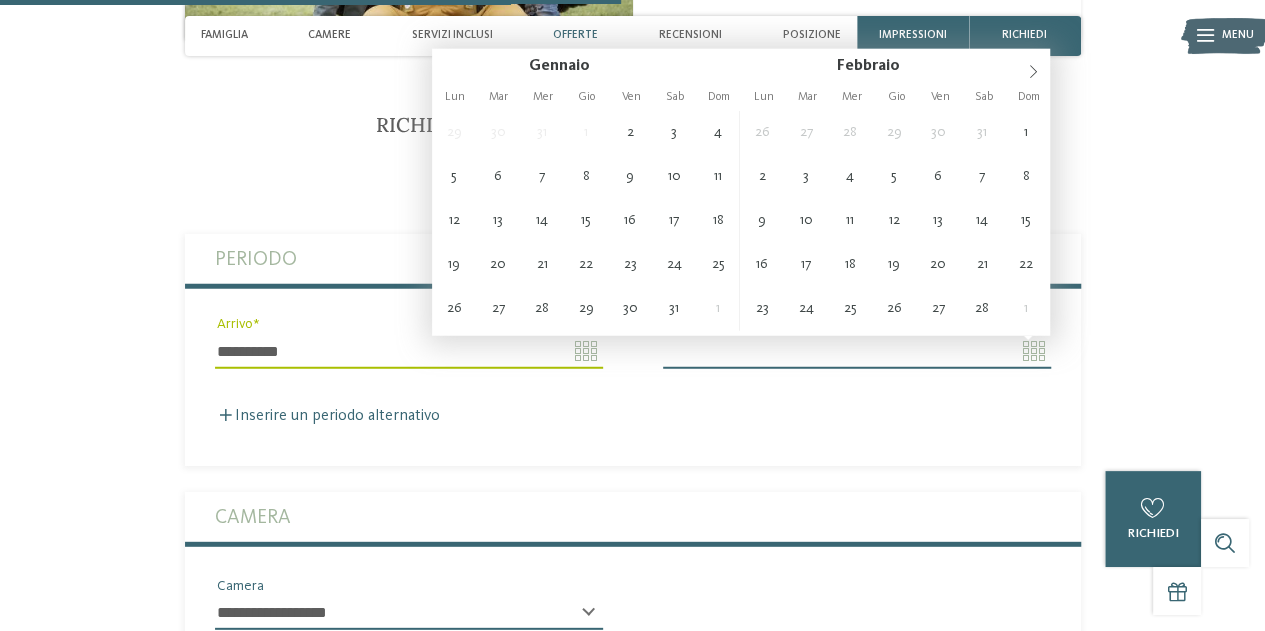 click on "Partenza" at bounding box center [857, 351] 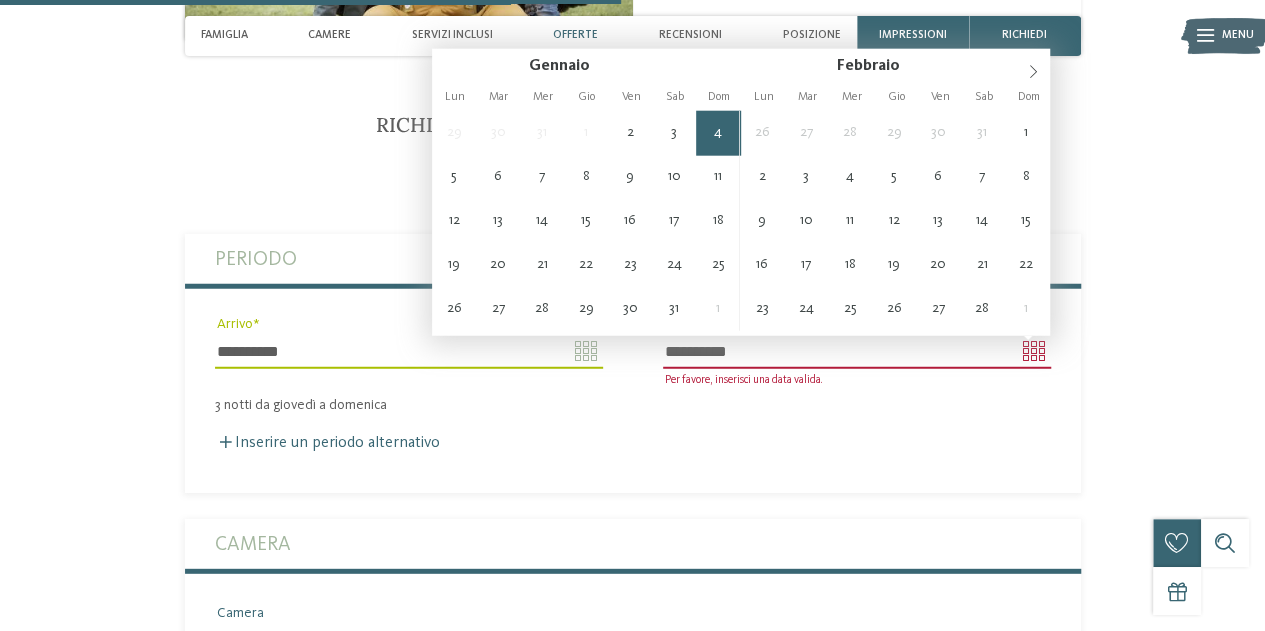 click on "**********" at bounding box center (857, 351) 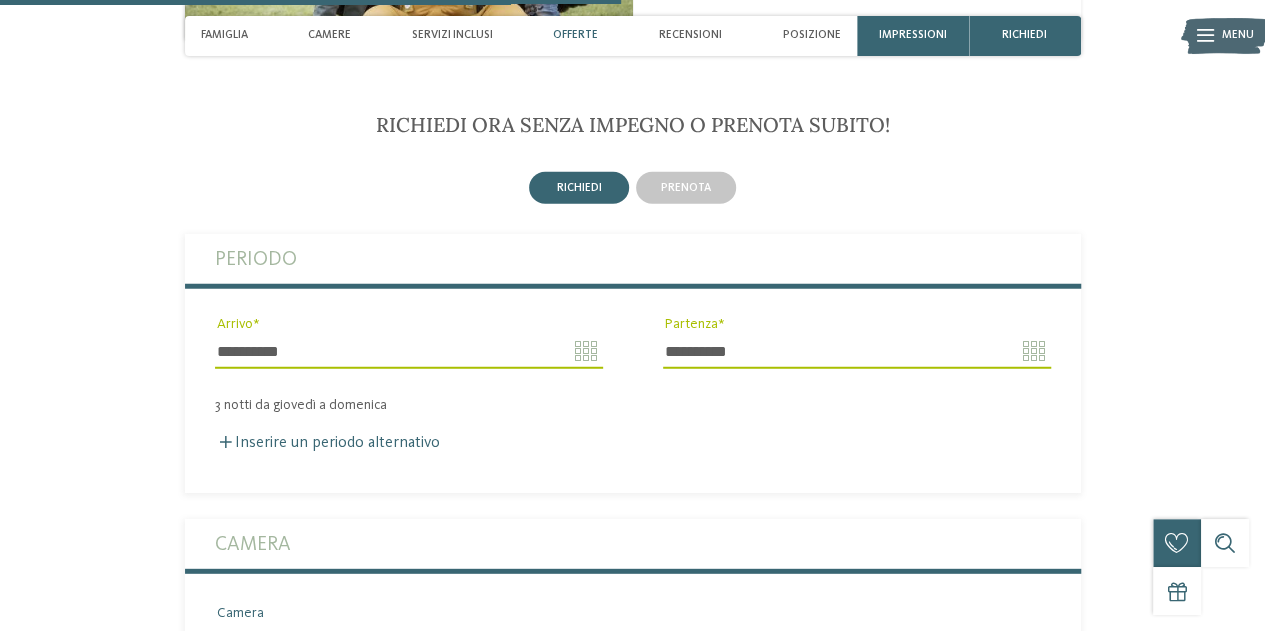 click on "Inserire un periodo alternativo
Arrivo
Partenza" at bounding box center [633, 433] 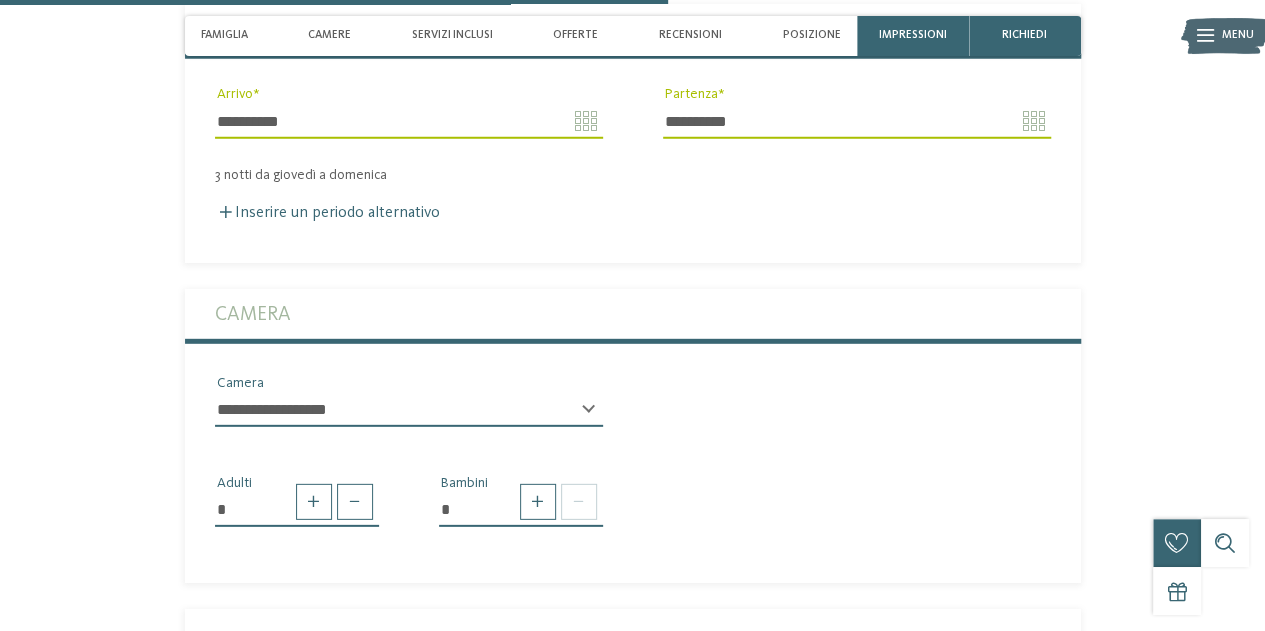 scroll, scrollTop: 2700, scrollLeft: 0, axis: vertical 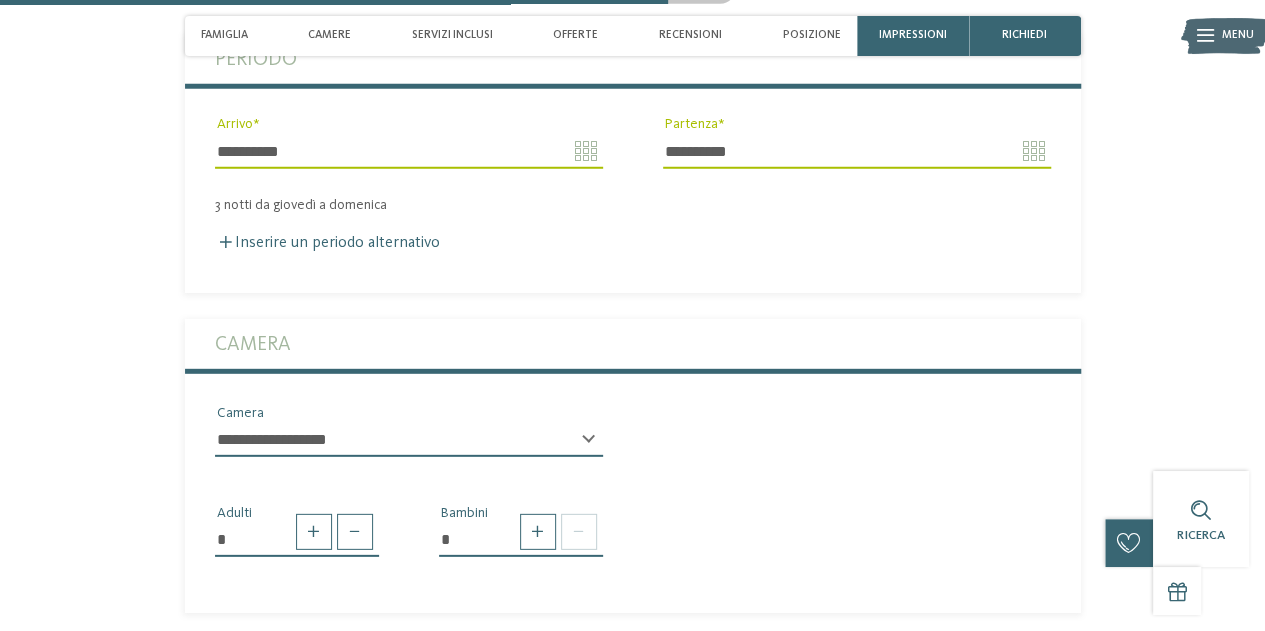 click on "**********" at bounding box center [409, 440] 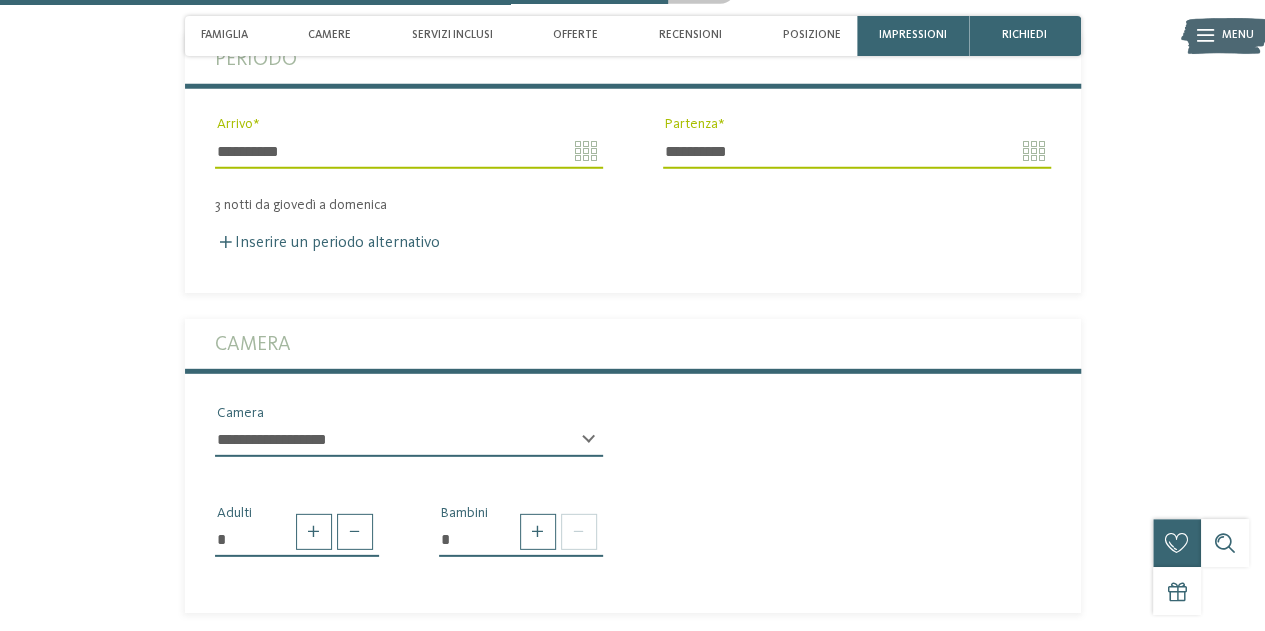 select on "*****" 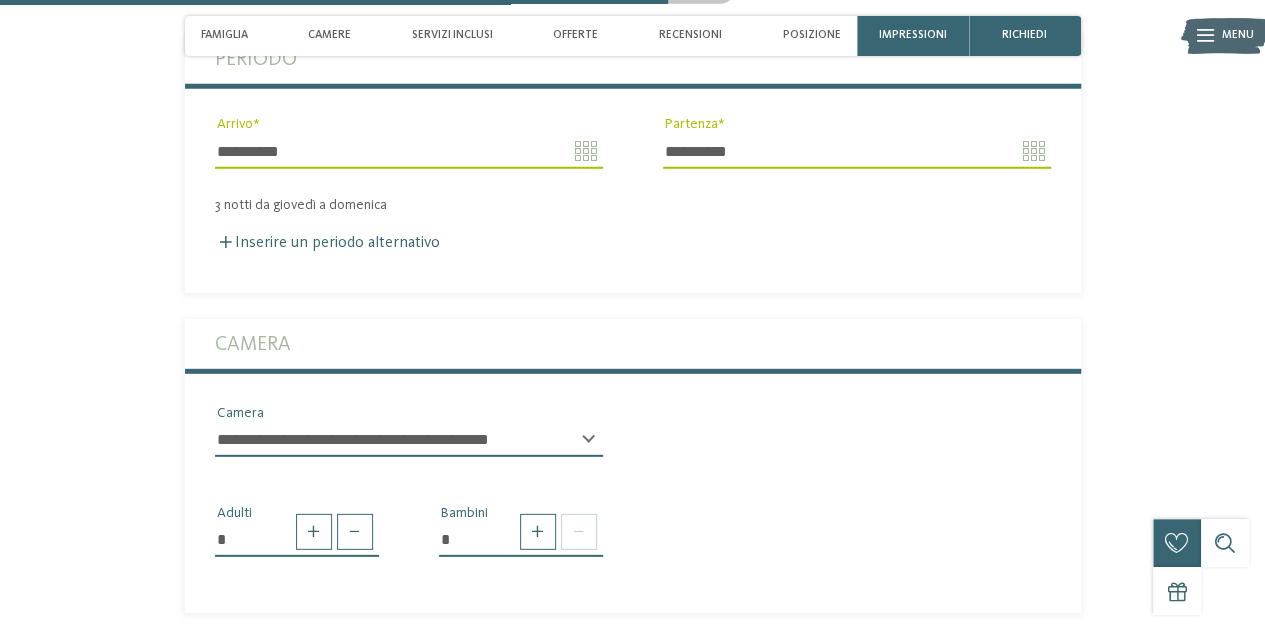 click on "**********" at bounding box center (409, 440) 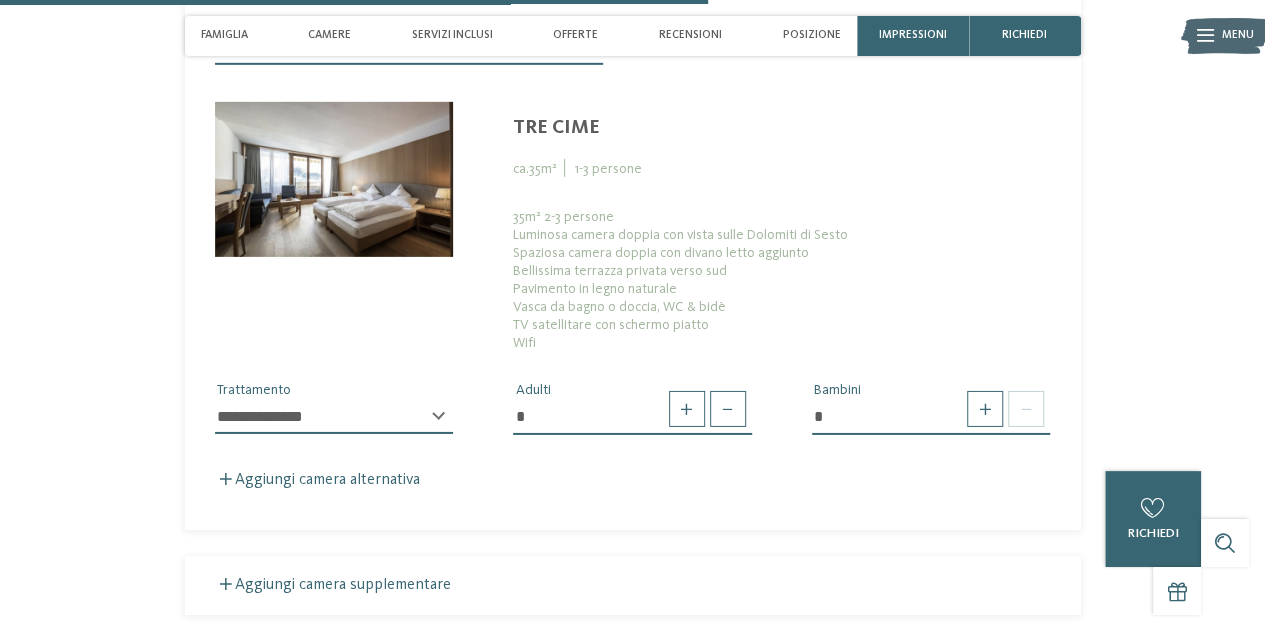scroll, scrollTop: 3100, scrollLeft: 0, axis: vertical 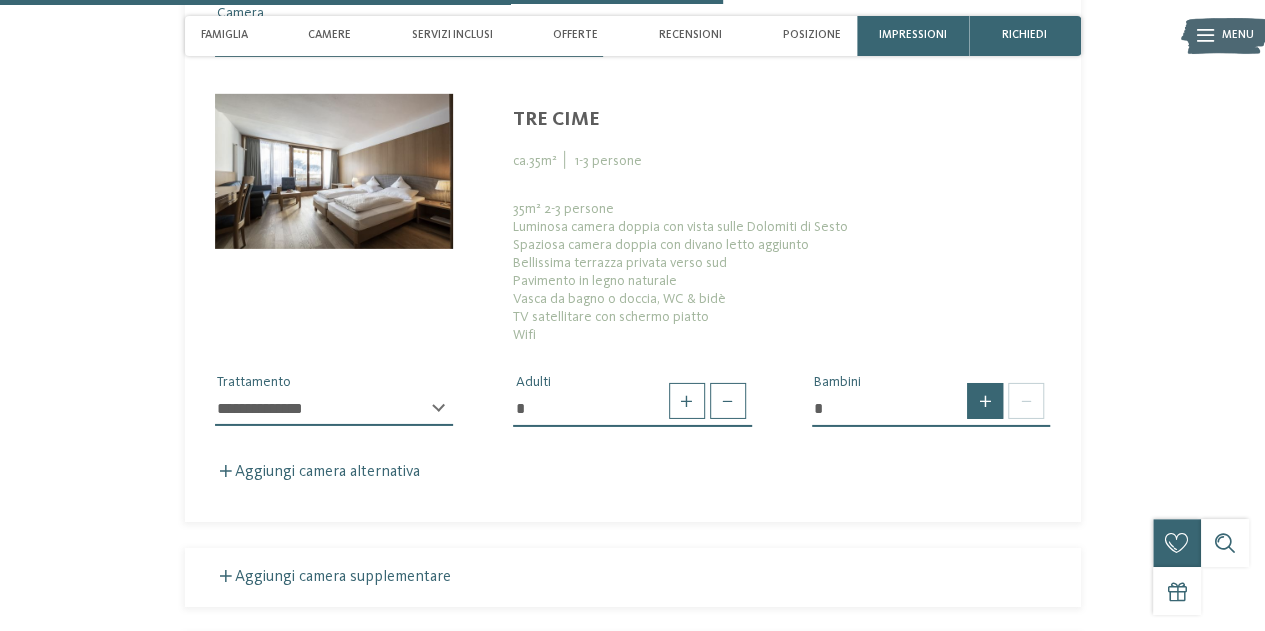 click at bounding box center [985, 401] 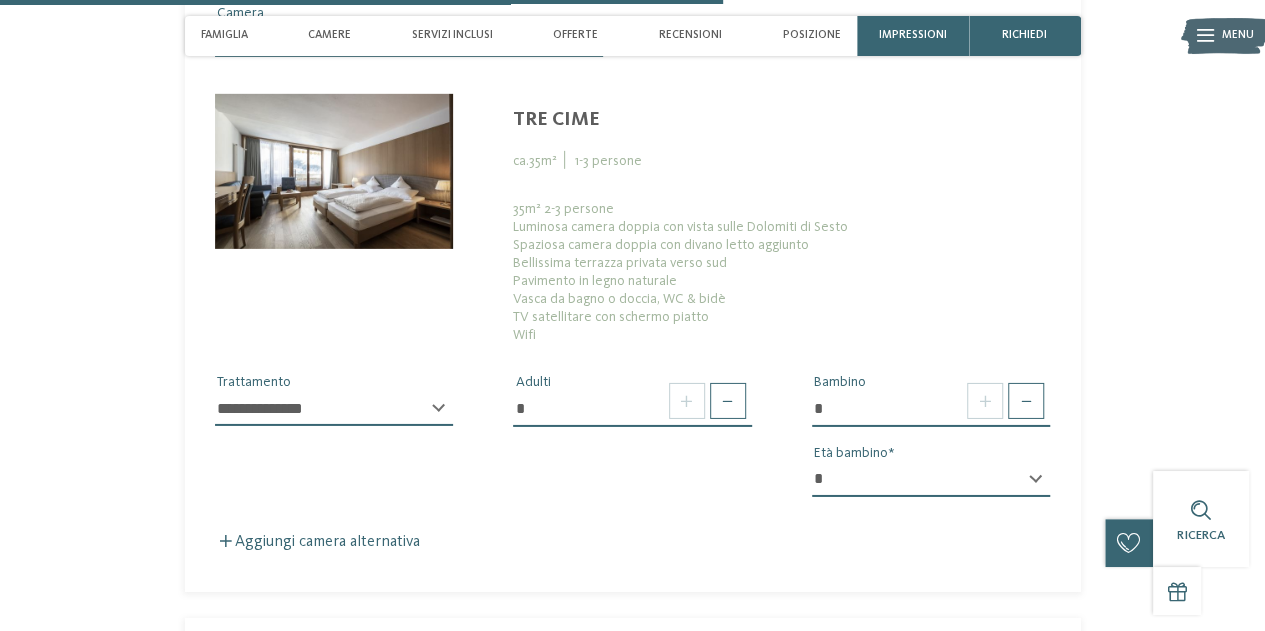 click on "* * * * * * * * * * * ** ** ** ** ** ** ** **" at bounding box center [931, 480] 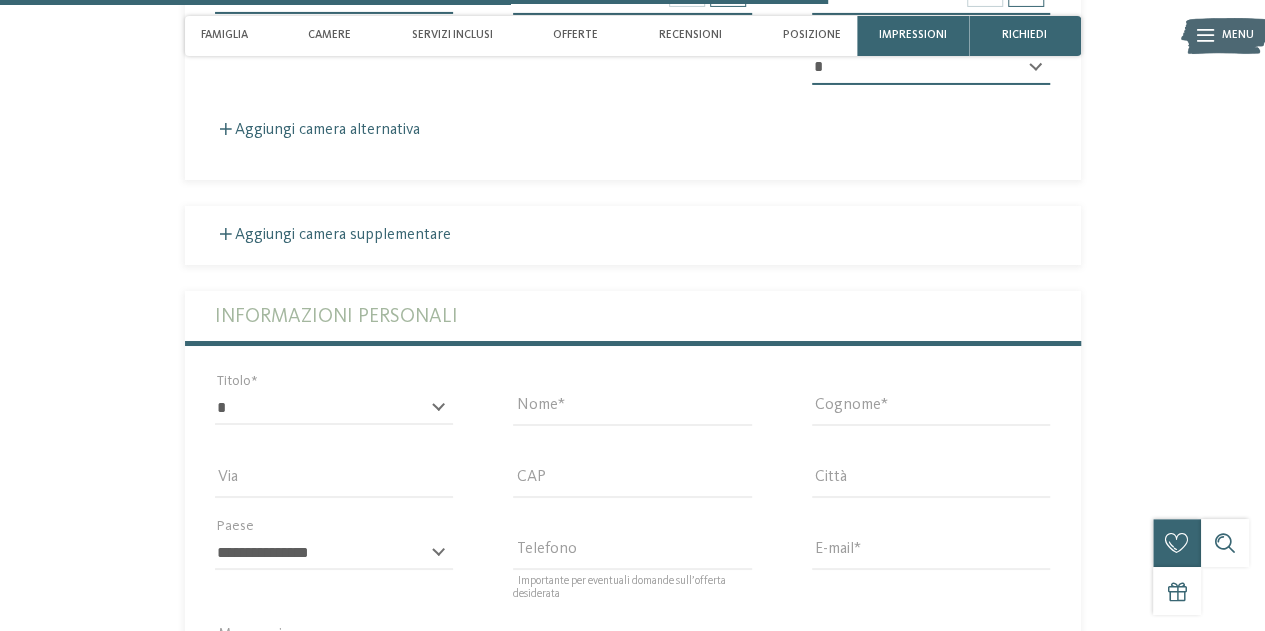 scroll, scrollTop: 3600, scrollLeft: 0, axis: vertical 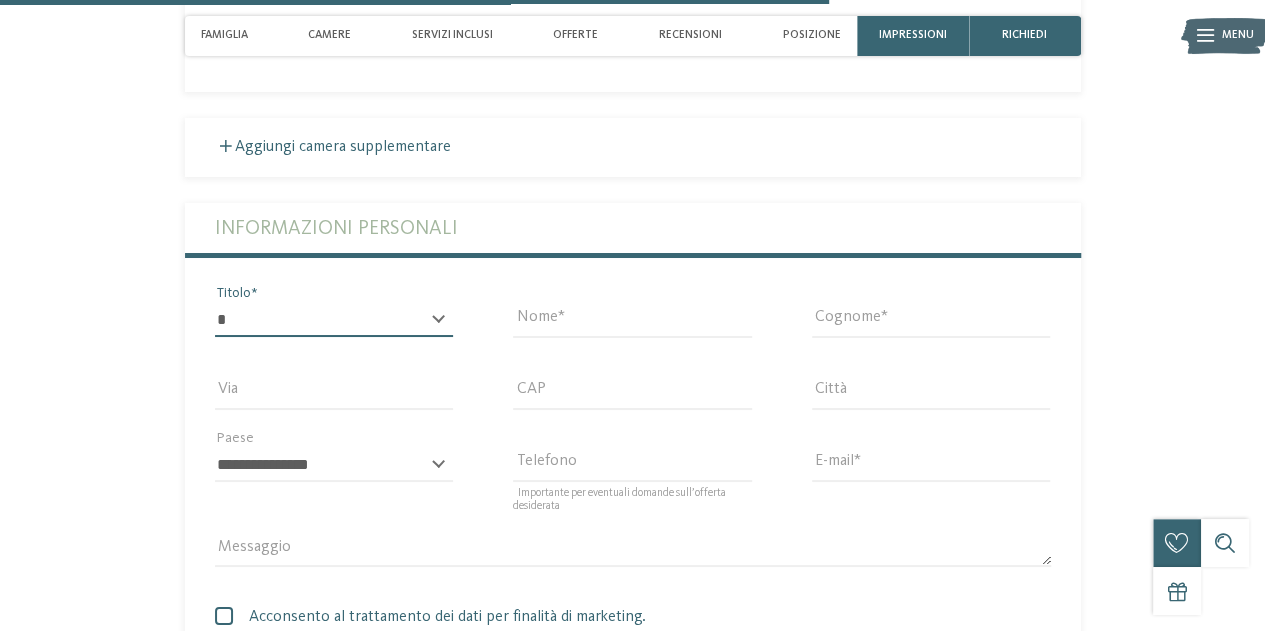 click on "* ****** ******* ******** ******" at bounding box center (334, 320) 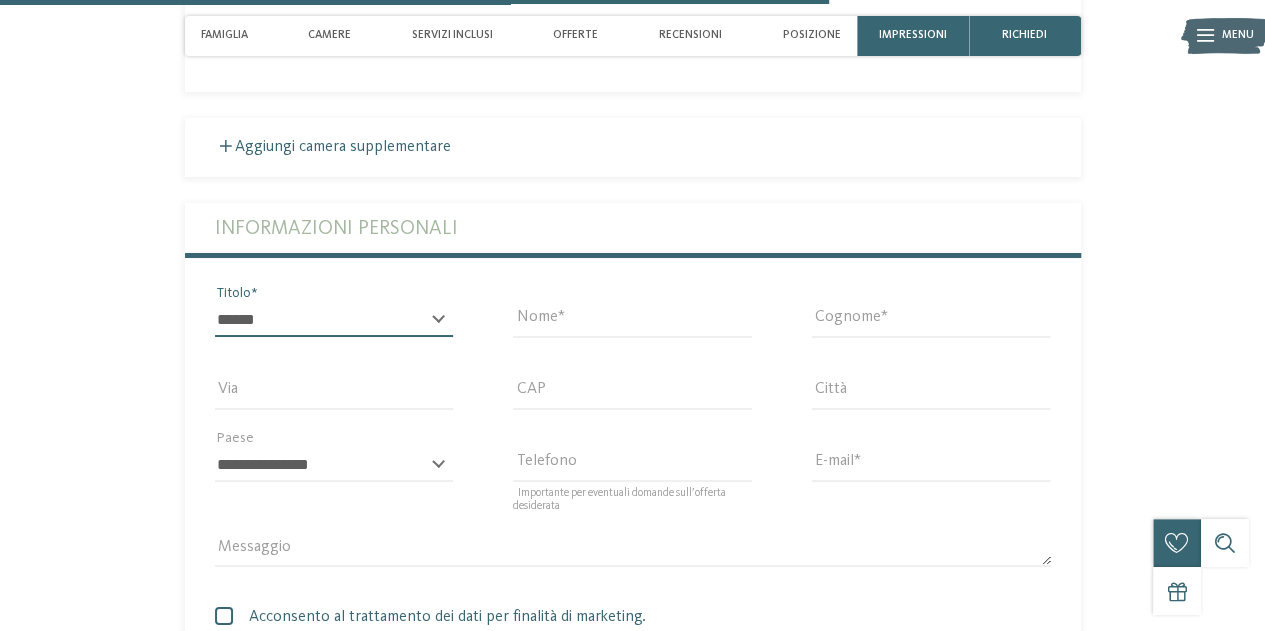 click on "* ****** ******* ******** ******" at bounding box center (334, 320) 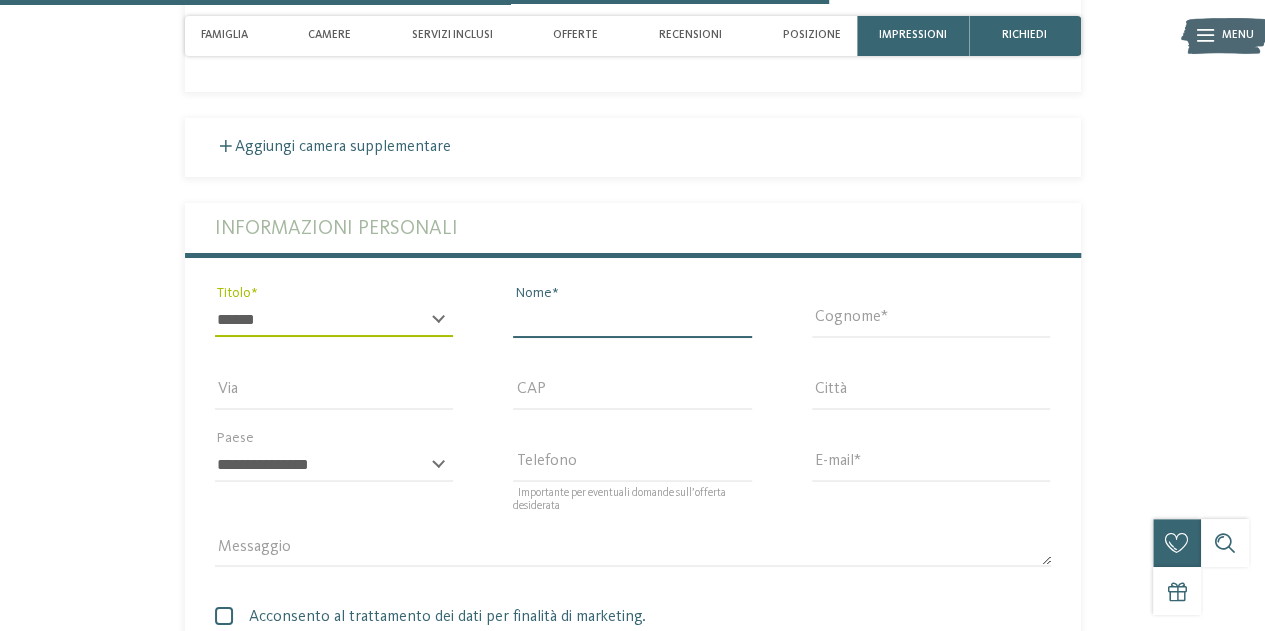 click on "Nome" at bounding box center (632, 320) 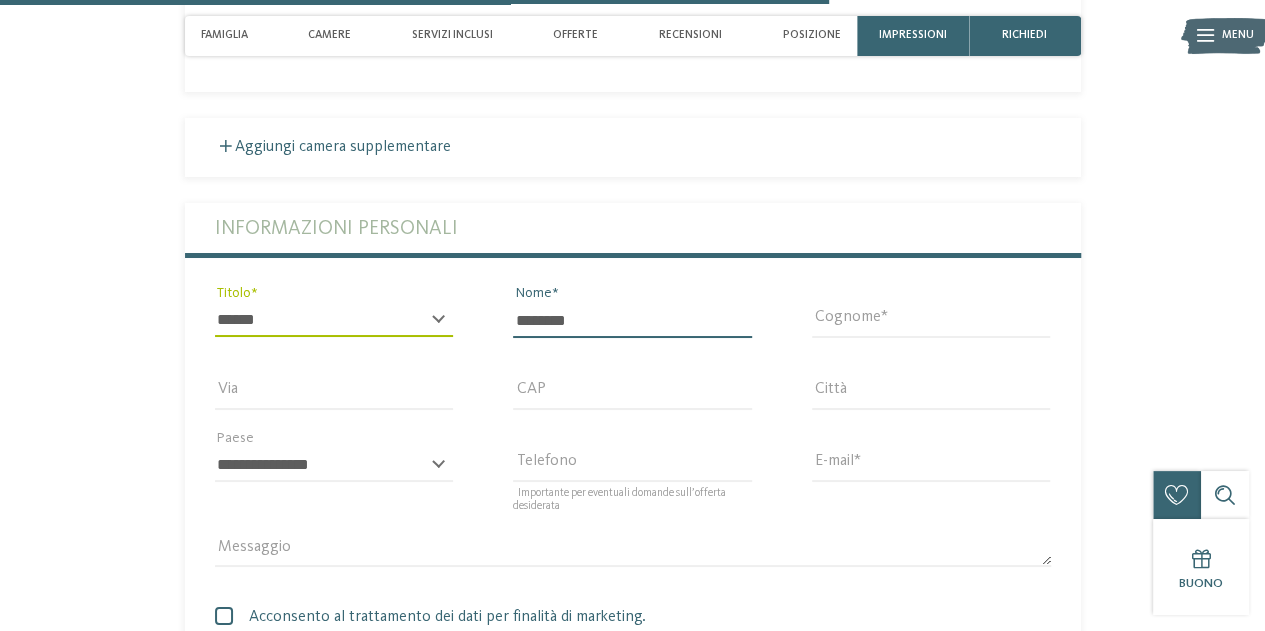 type on "********" 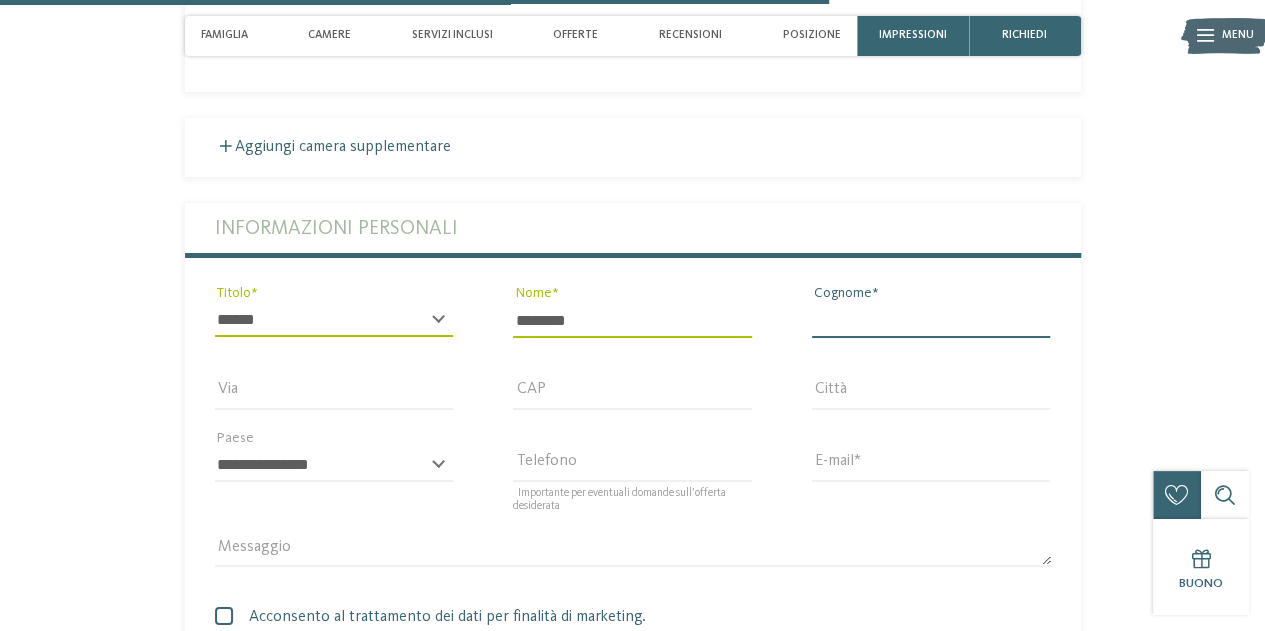 click on "Cognome" at bounding box center [931, 320] 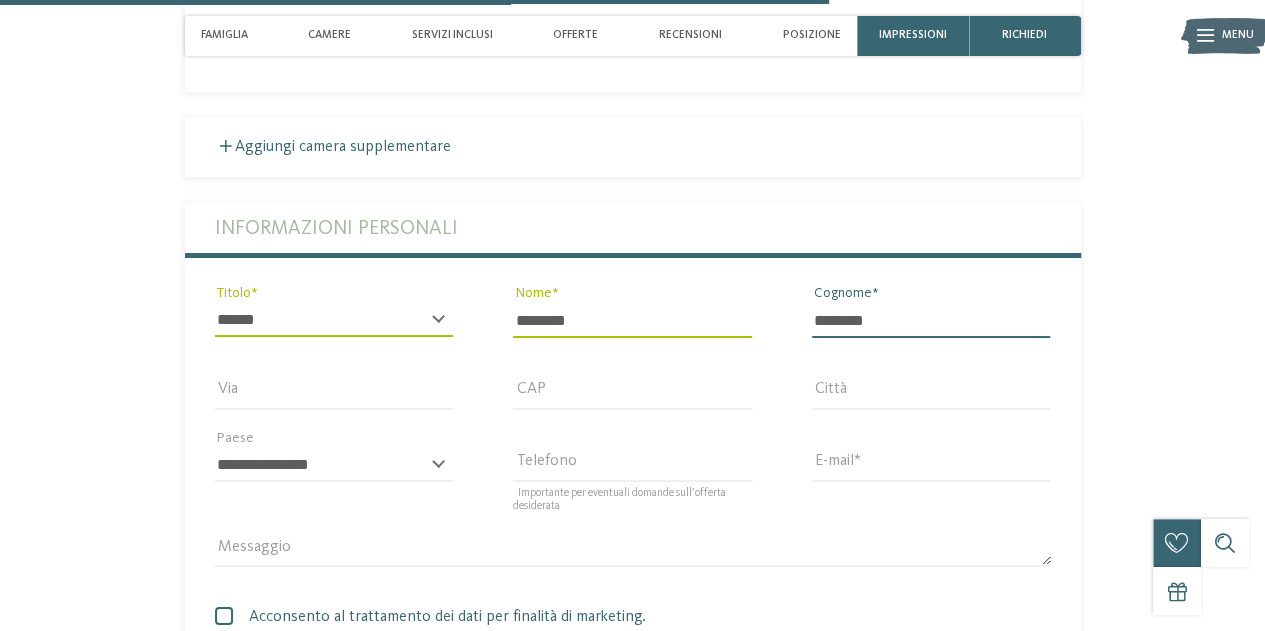 type on "********" 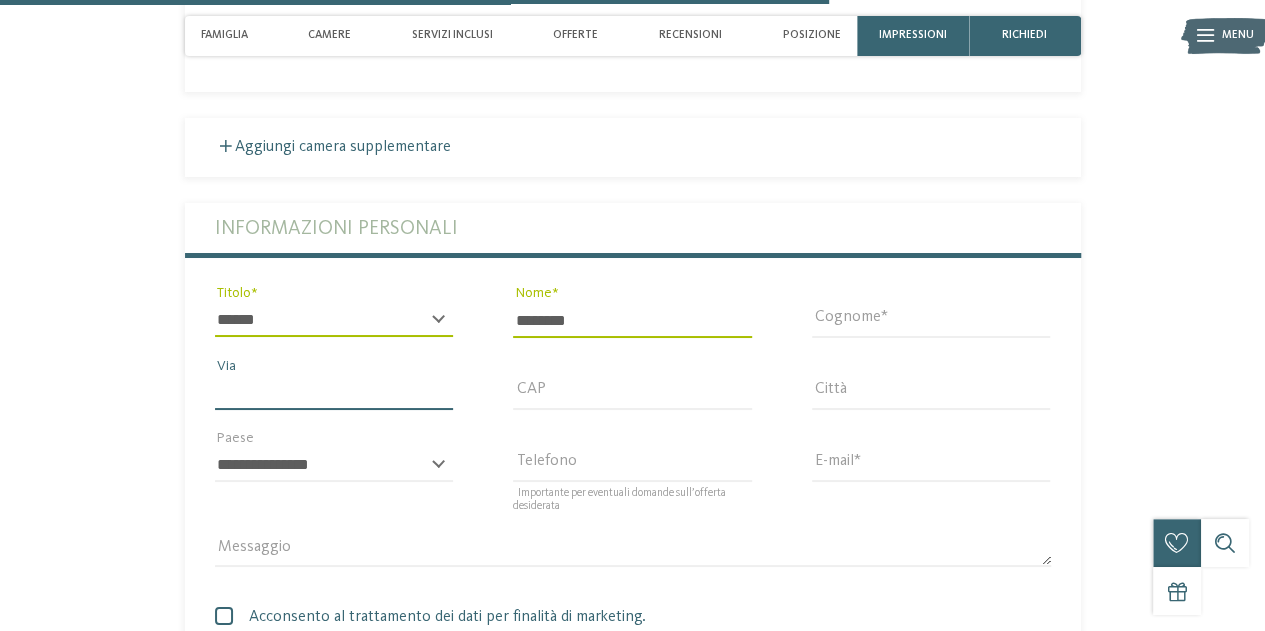 click on "Via" at bounding box center (334, 393) 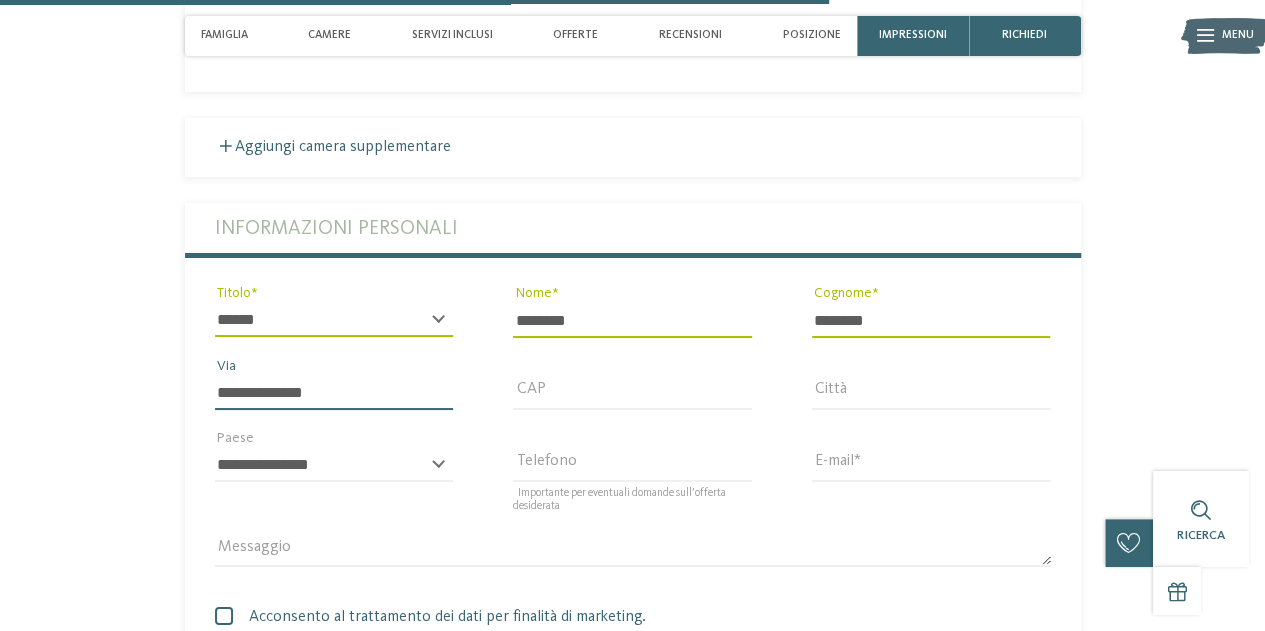 type on "**********" 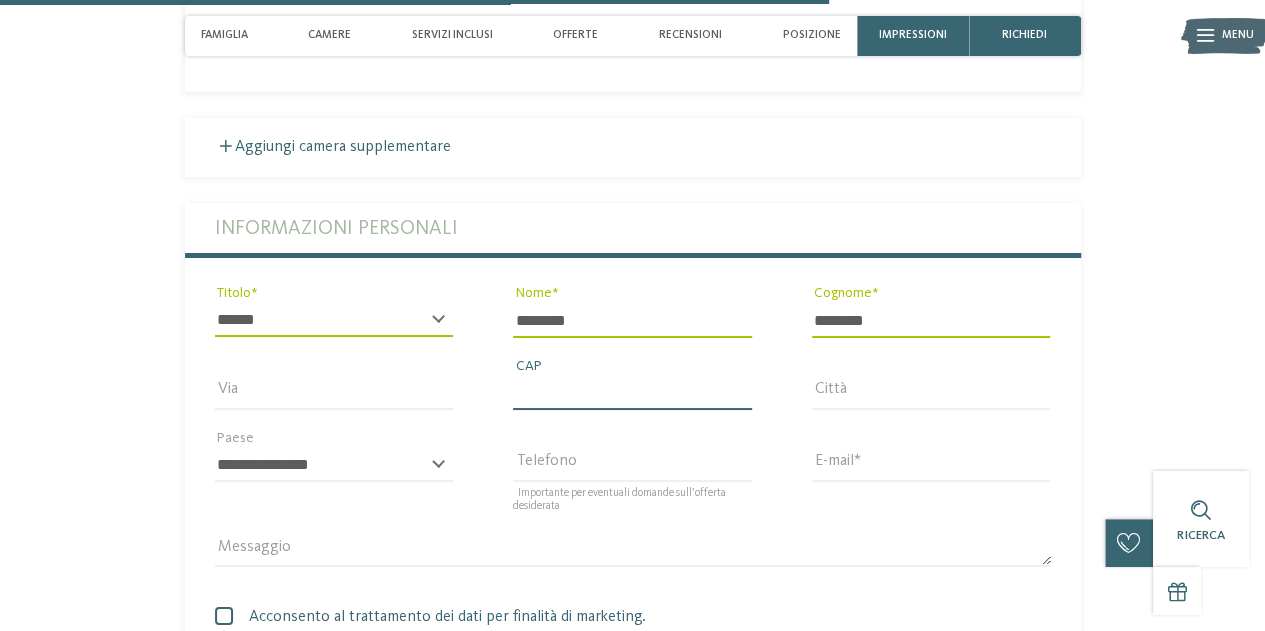 click on "CAP" at bounding box center [632, 393] 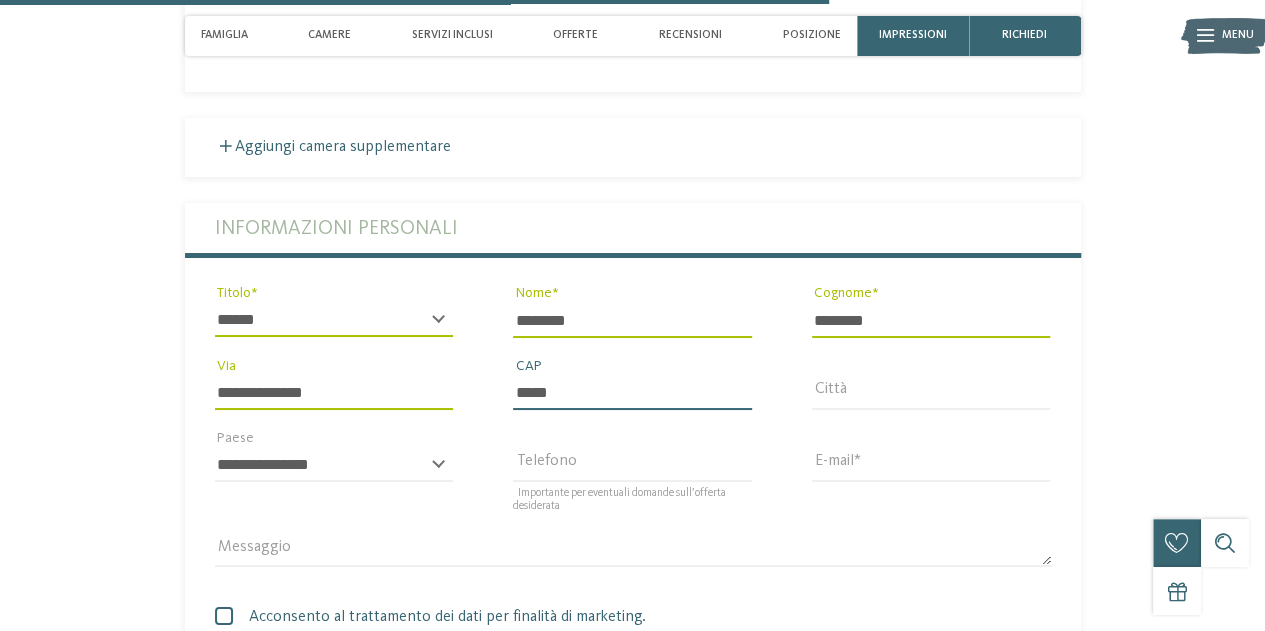 type on "*****" 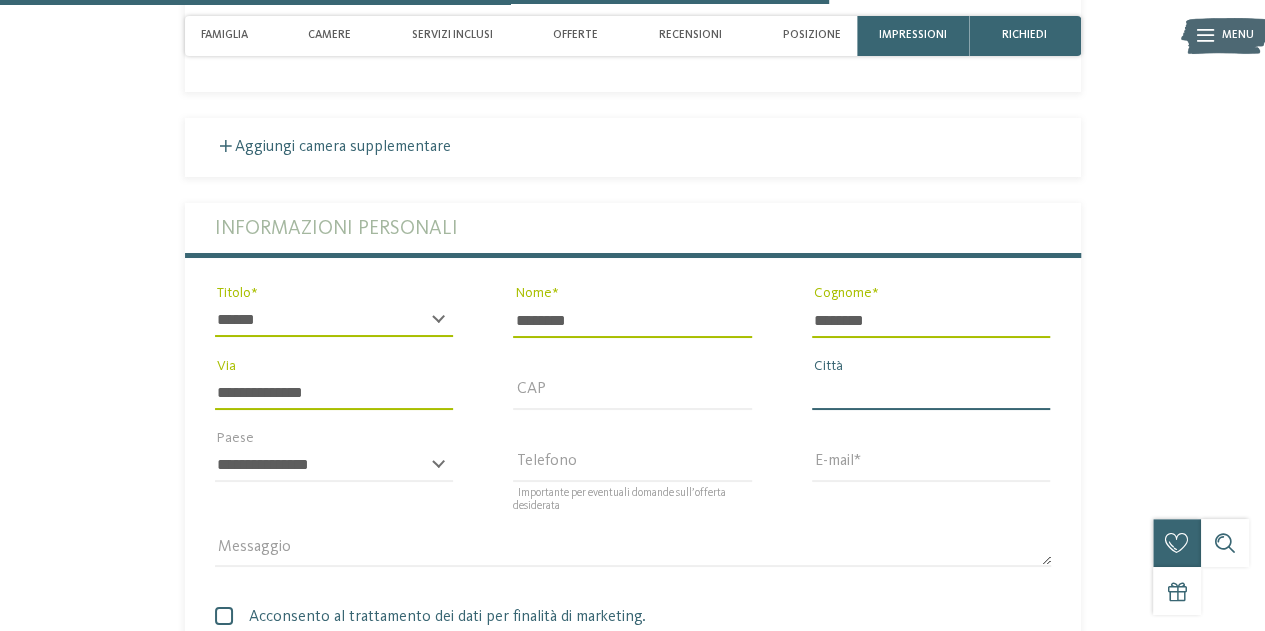 click on "Città" at bounding box center (931, 393) 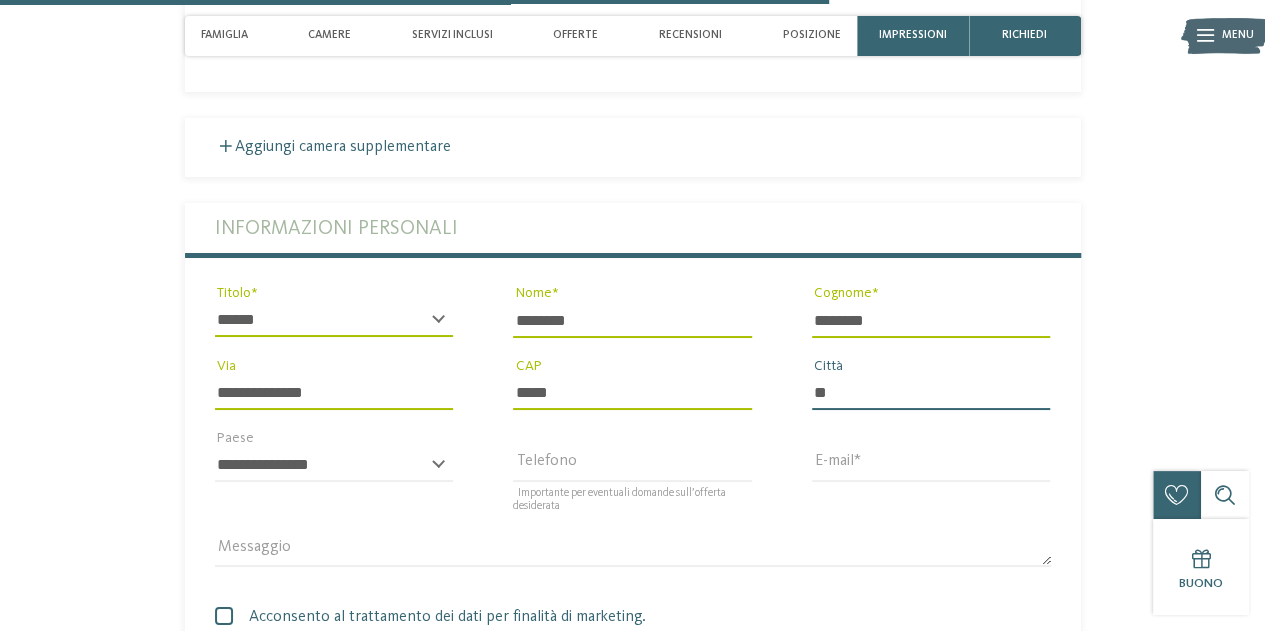 type on "*" 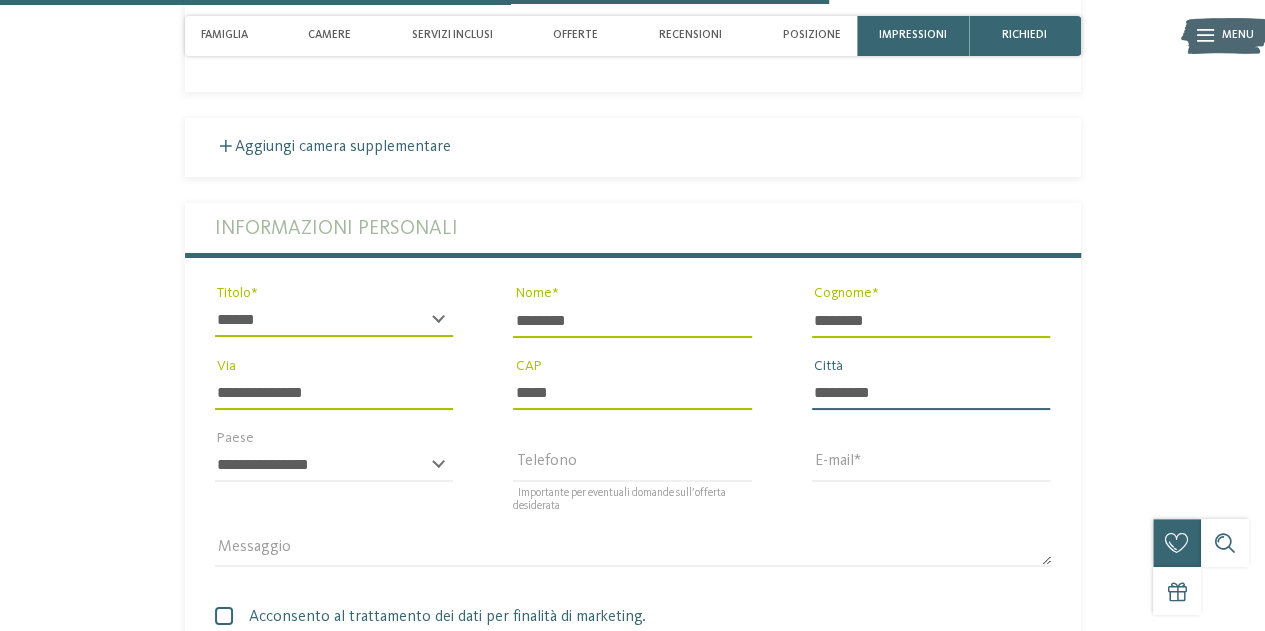 type on "*********" 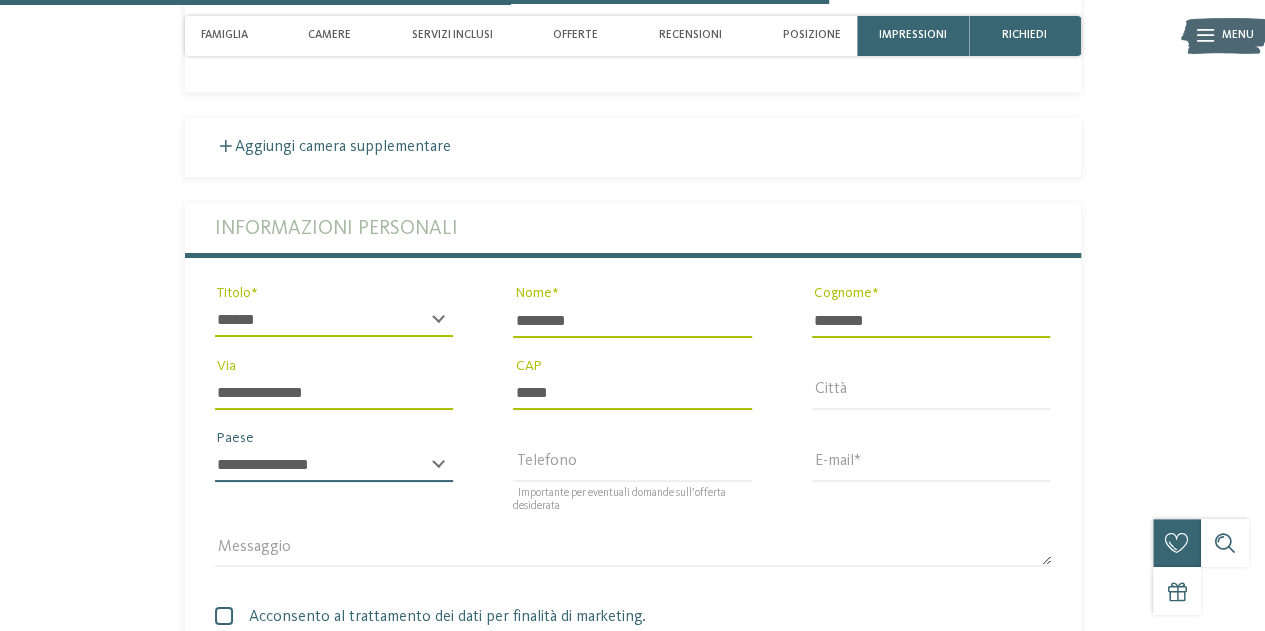 click on "**********" at bounding box center [334, 465] 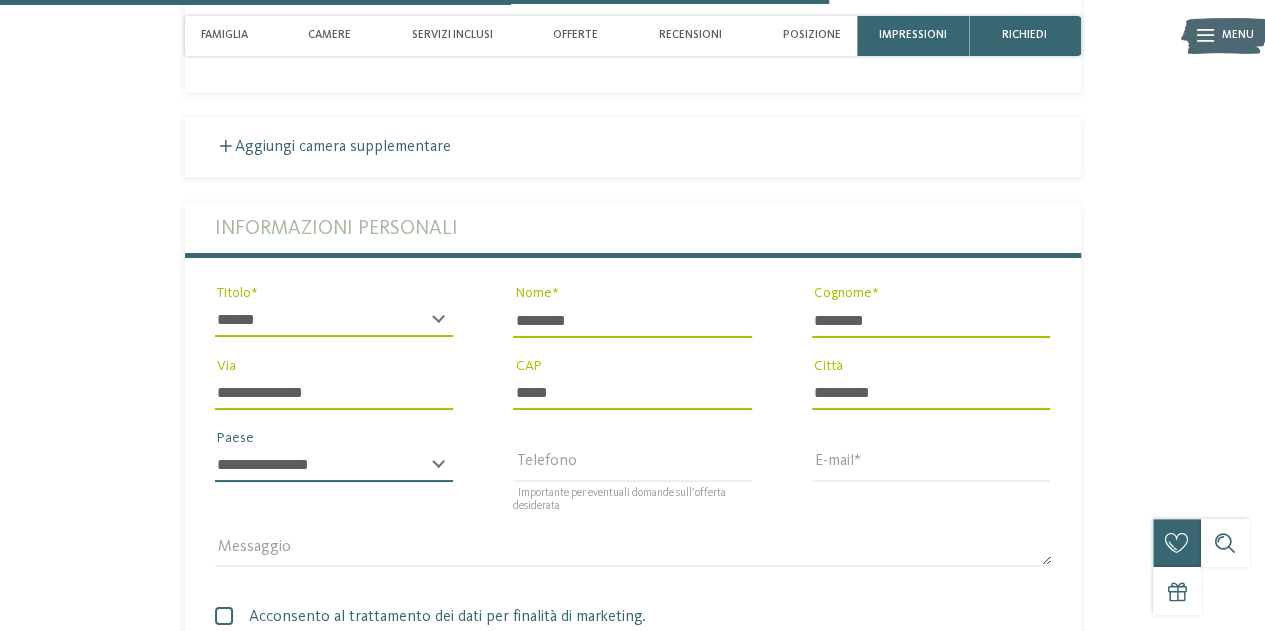 select on "**" 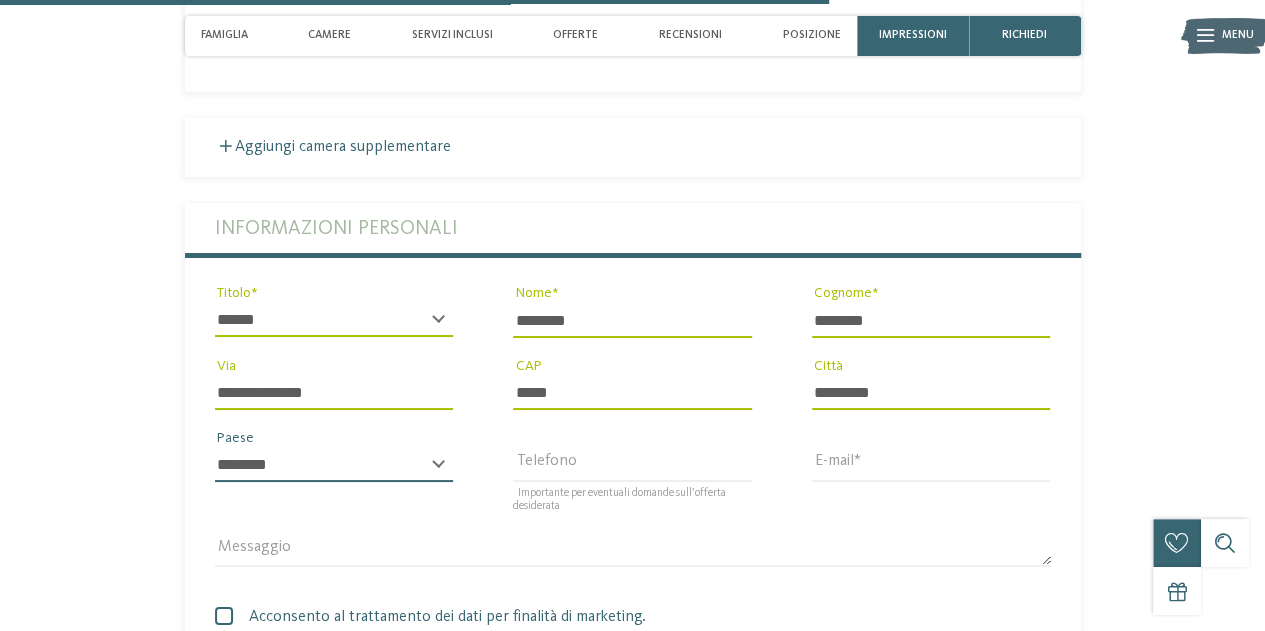 click on "**********" at bounding box center (334, 465) 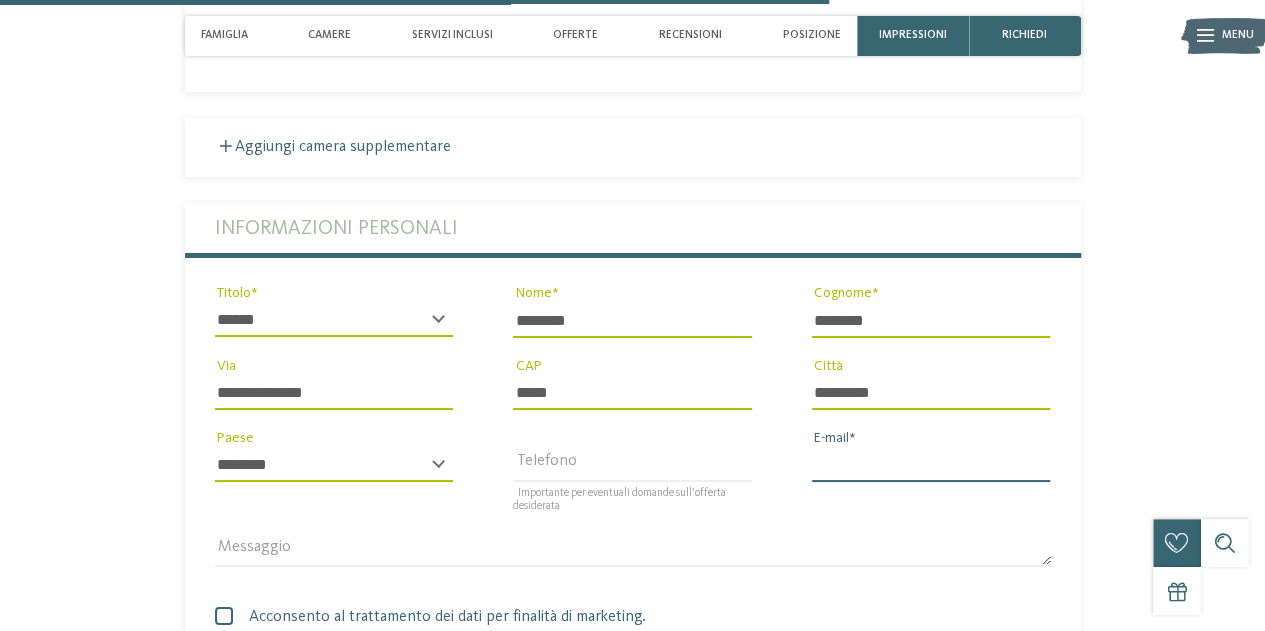click on "E-mail" at bounding box center (931, 465) 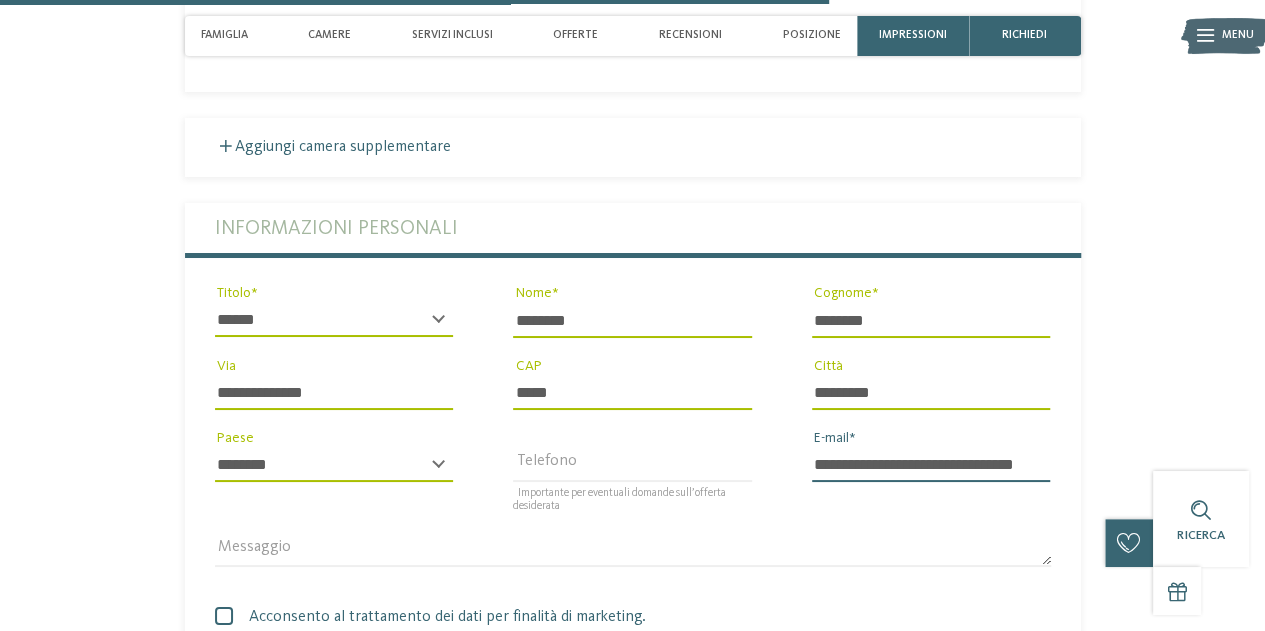 scroll, scrollTop: 0, scrollLeft: 12, axis: horizontal 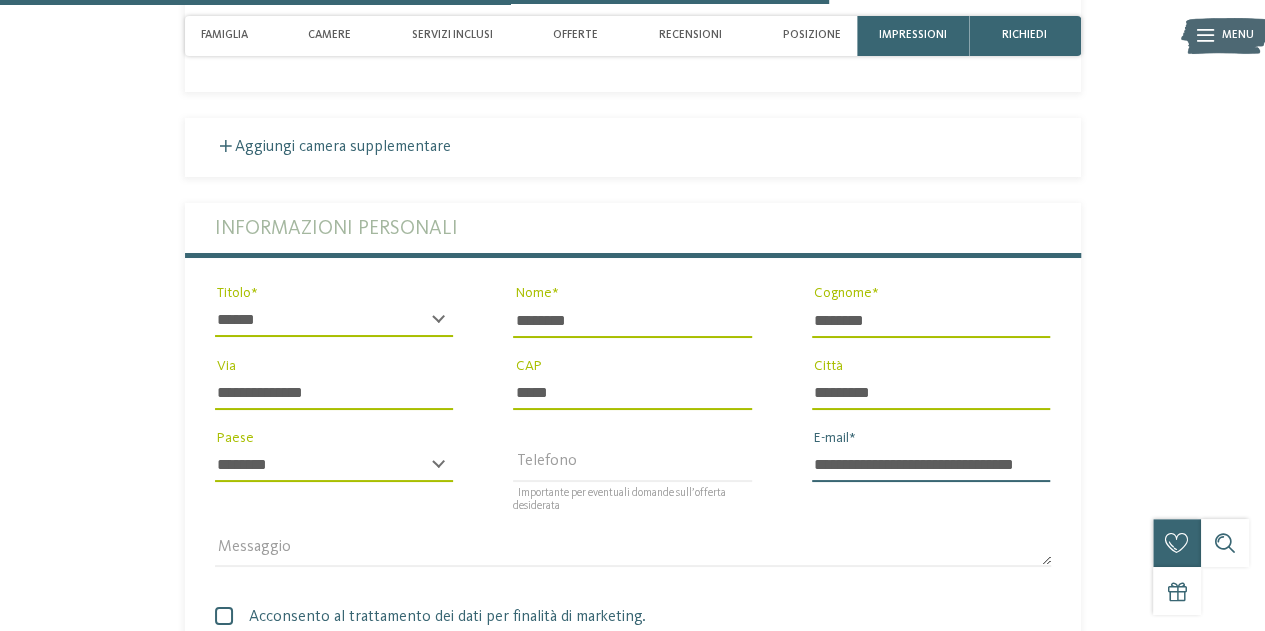 type on "**********" 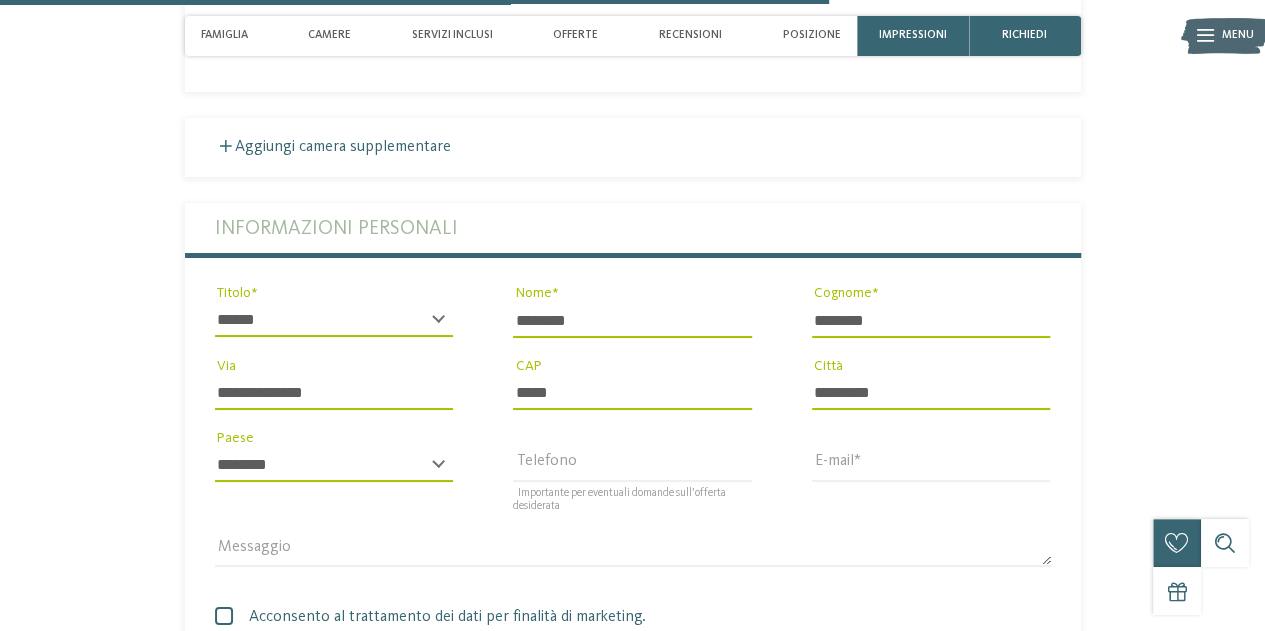 click on "********
Cognome" at bounding box center [931, 320] 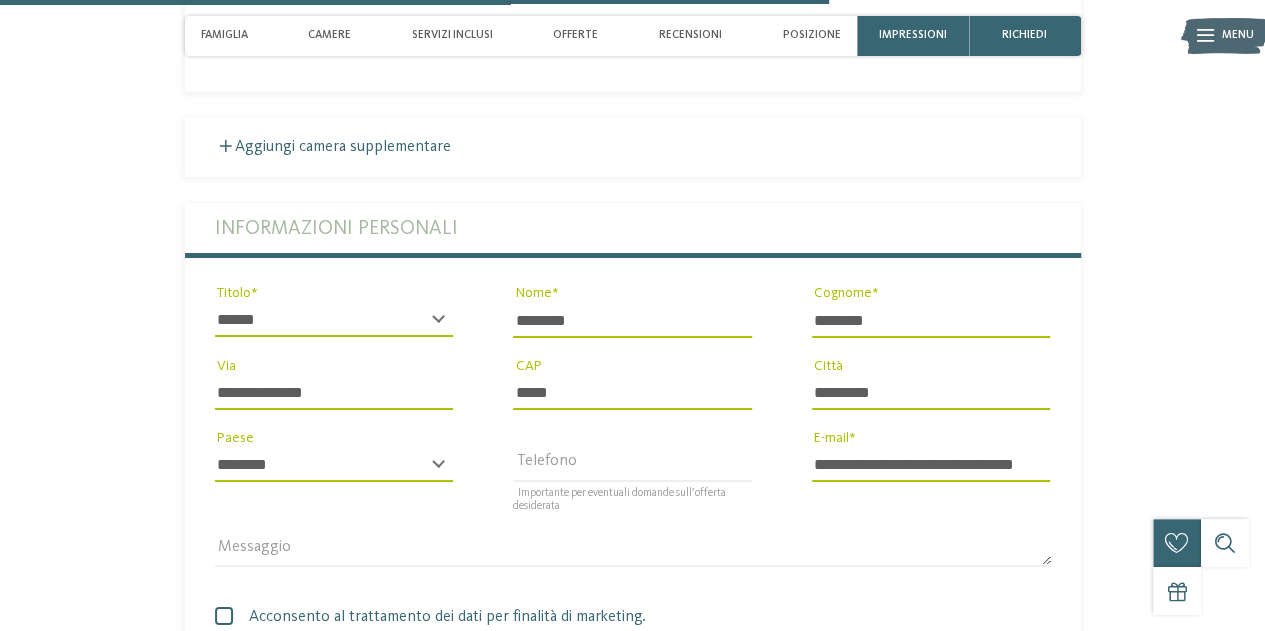 scroll, scrollTop: 0, scrollLeft: 0, axis: both 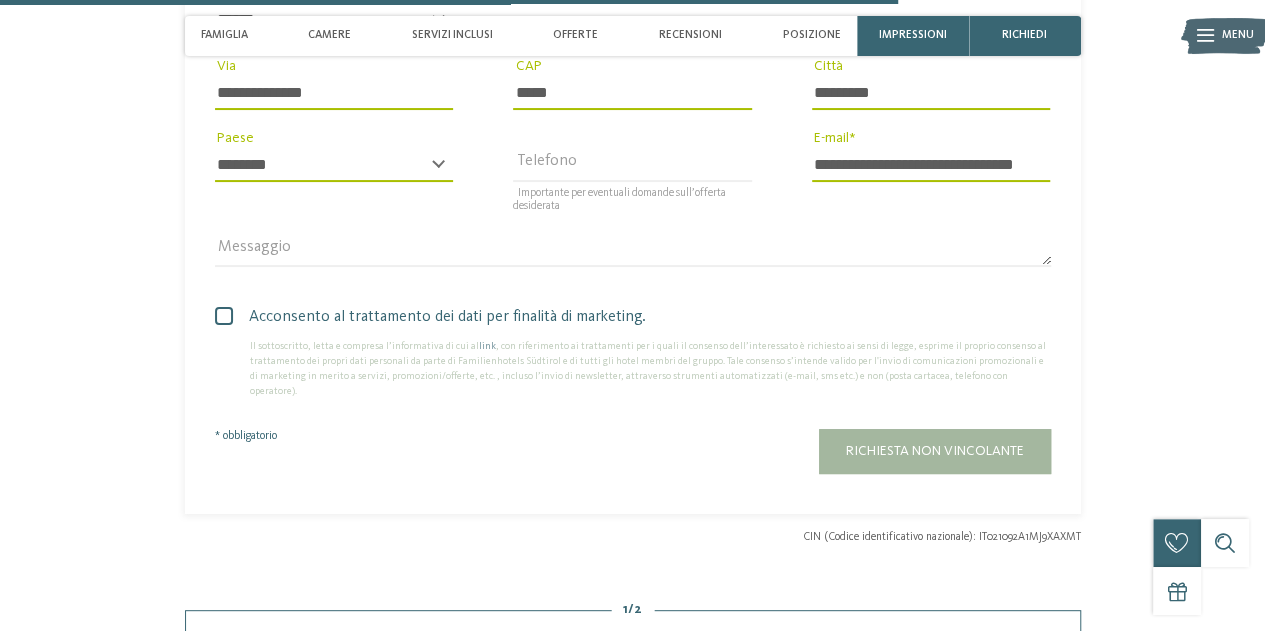 click at bounding box center [224, 316] 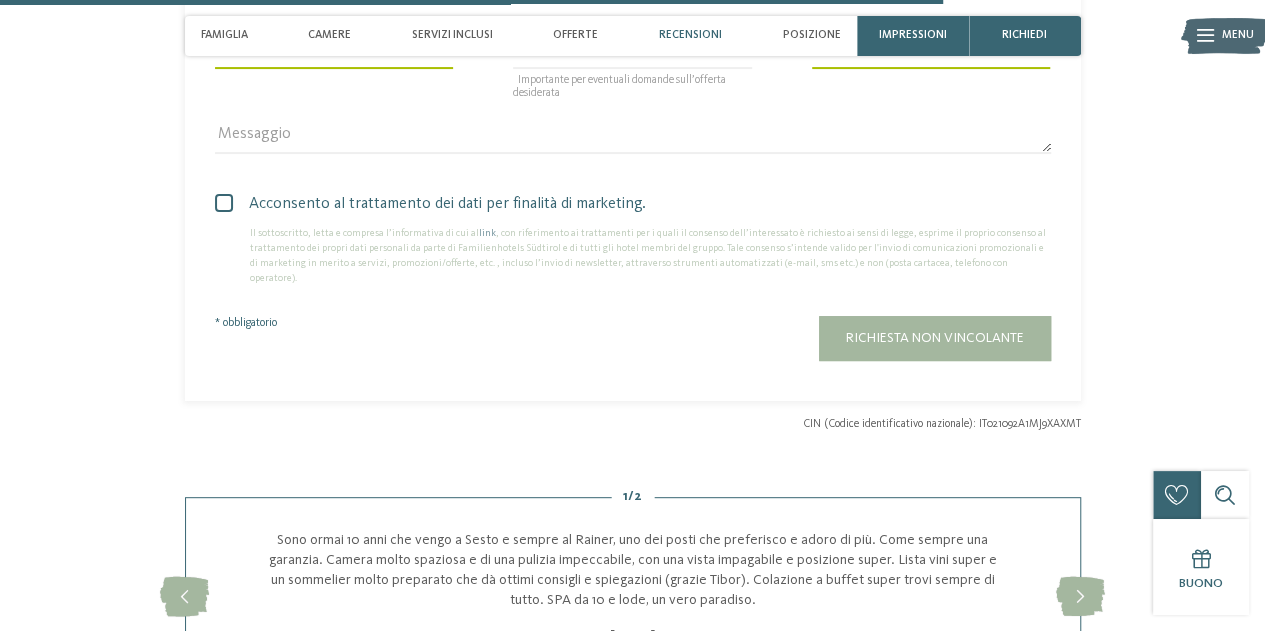 scroll, scrollTop: 4100, scrollLeft: 0, axis: vertical 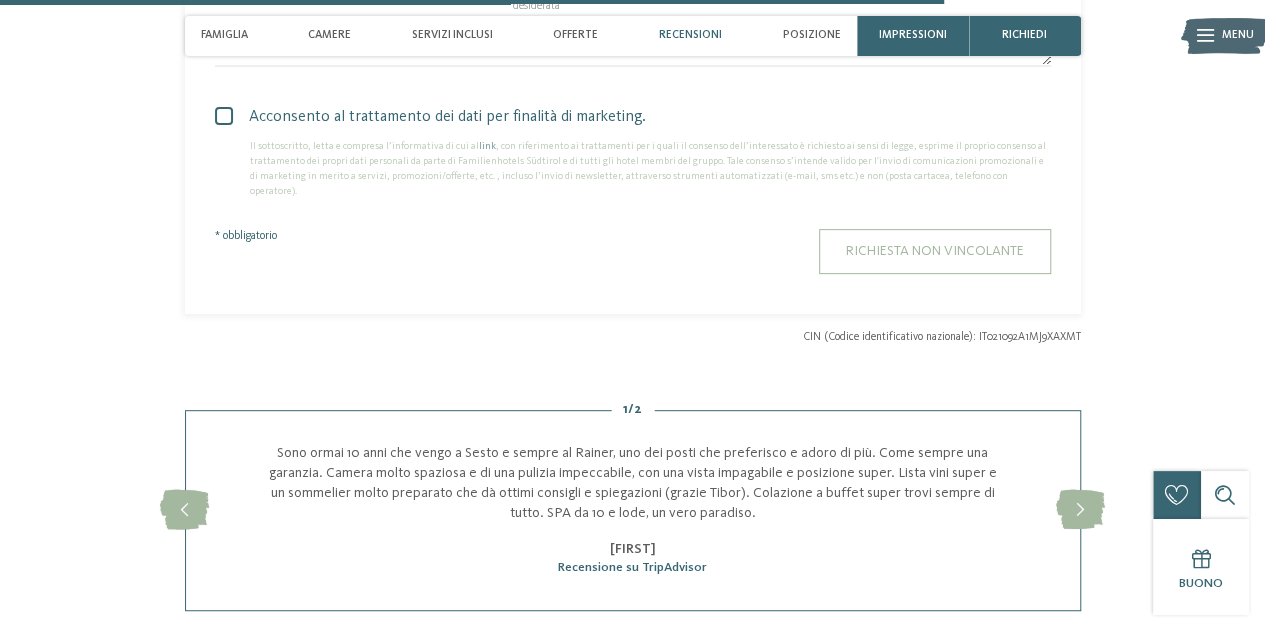 click on "Richiesta non vincolante" at bounding box center (935, 251) 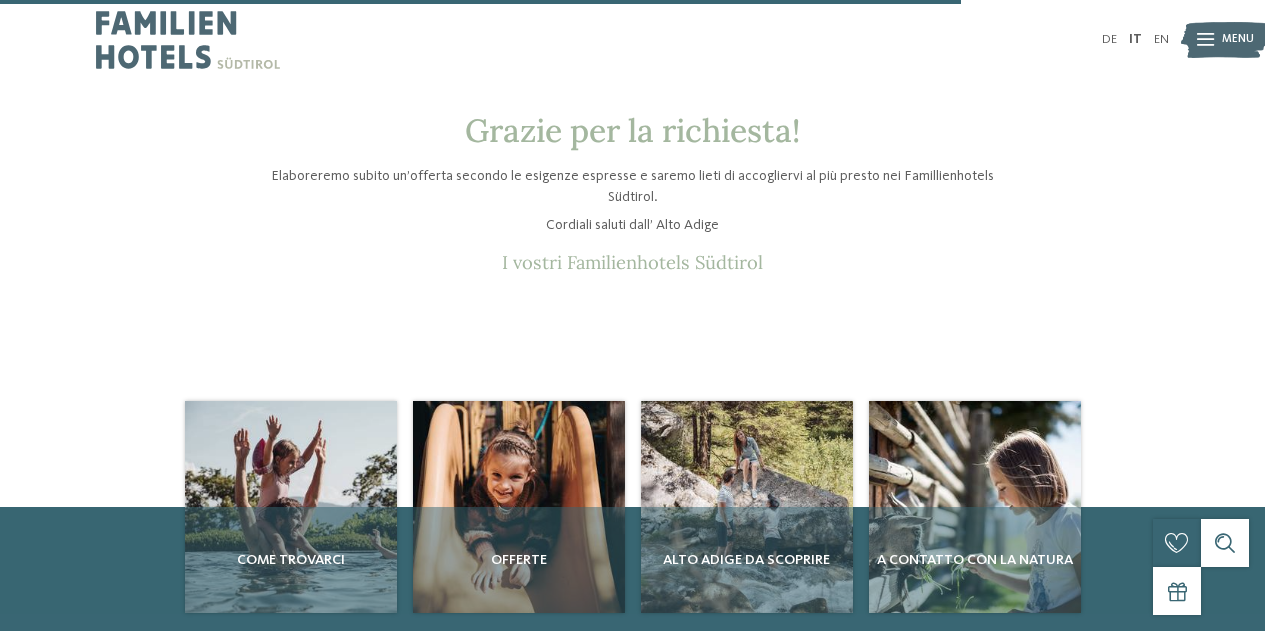 scroll, scrollTop: 0, scrollLeft: 0, axis: both 